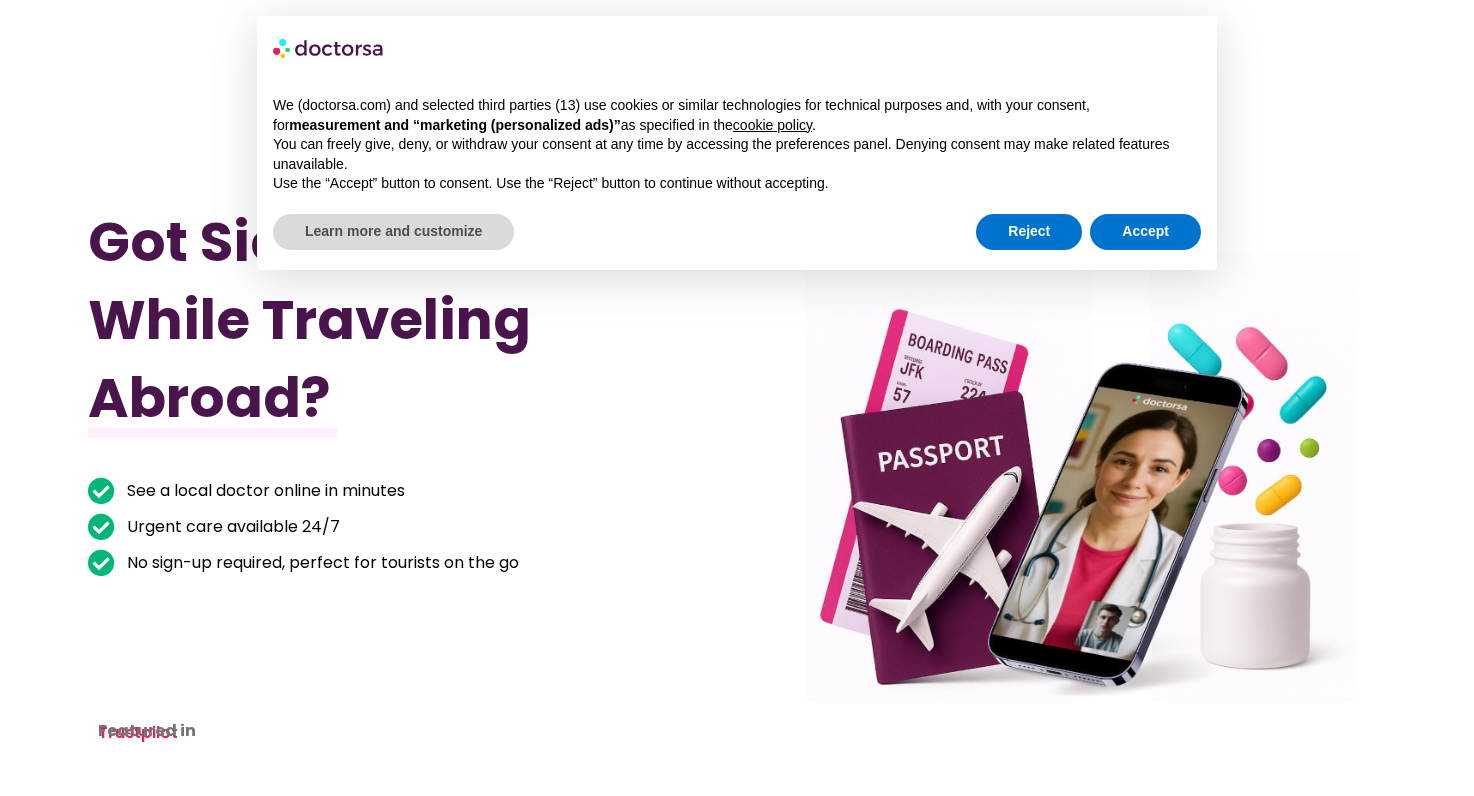 scroll, scrollTop: 0, scrollLeft: 0, axis: both 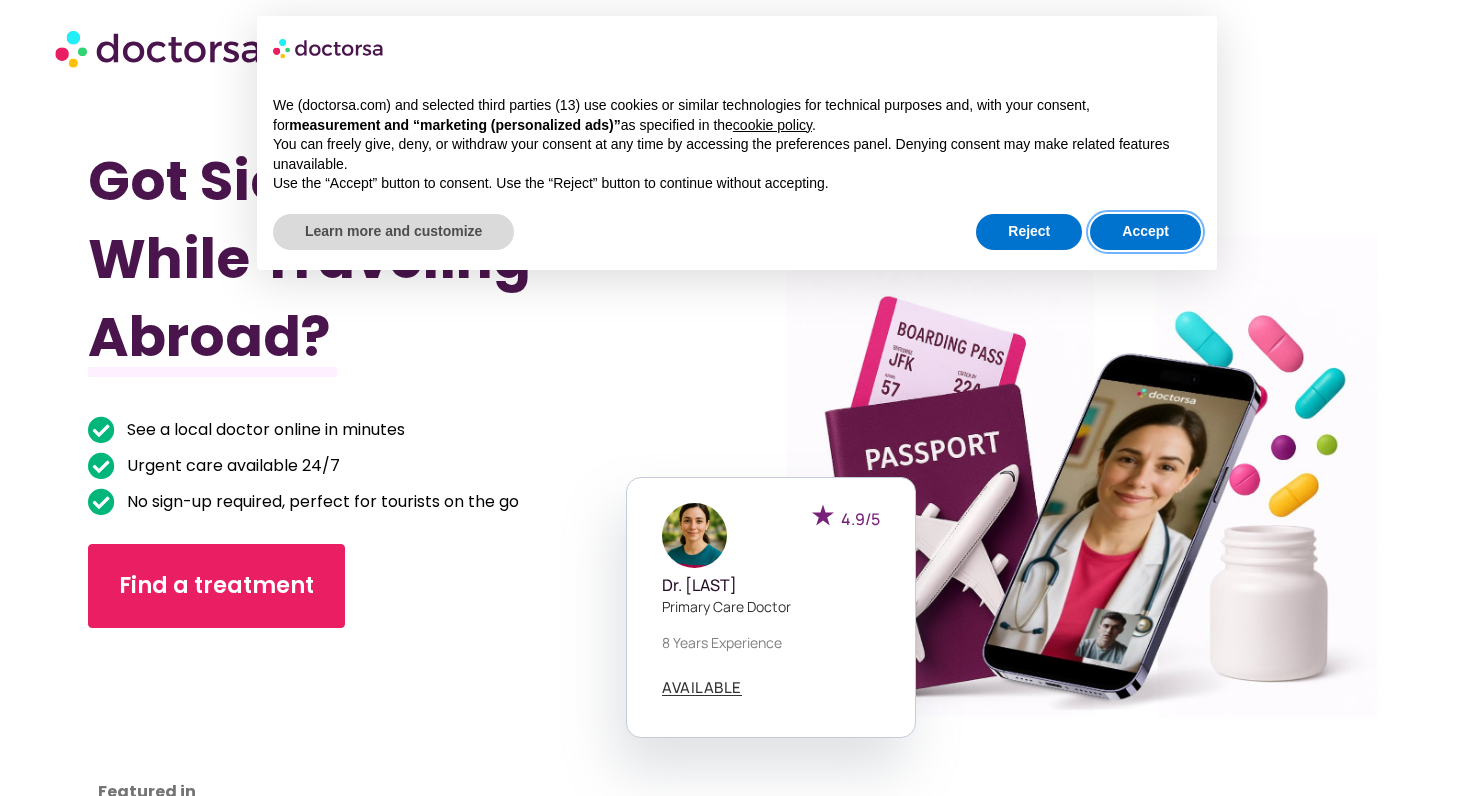 click on "Accept" at bounding box center [1145, 232] 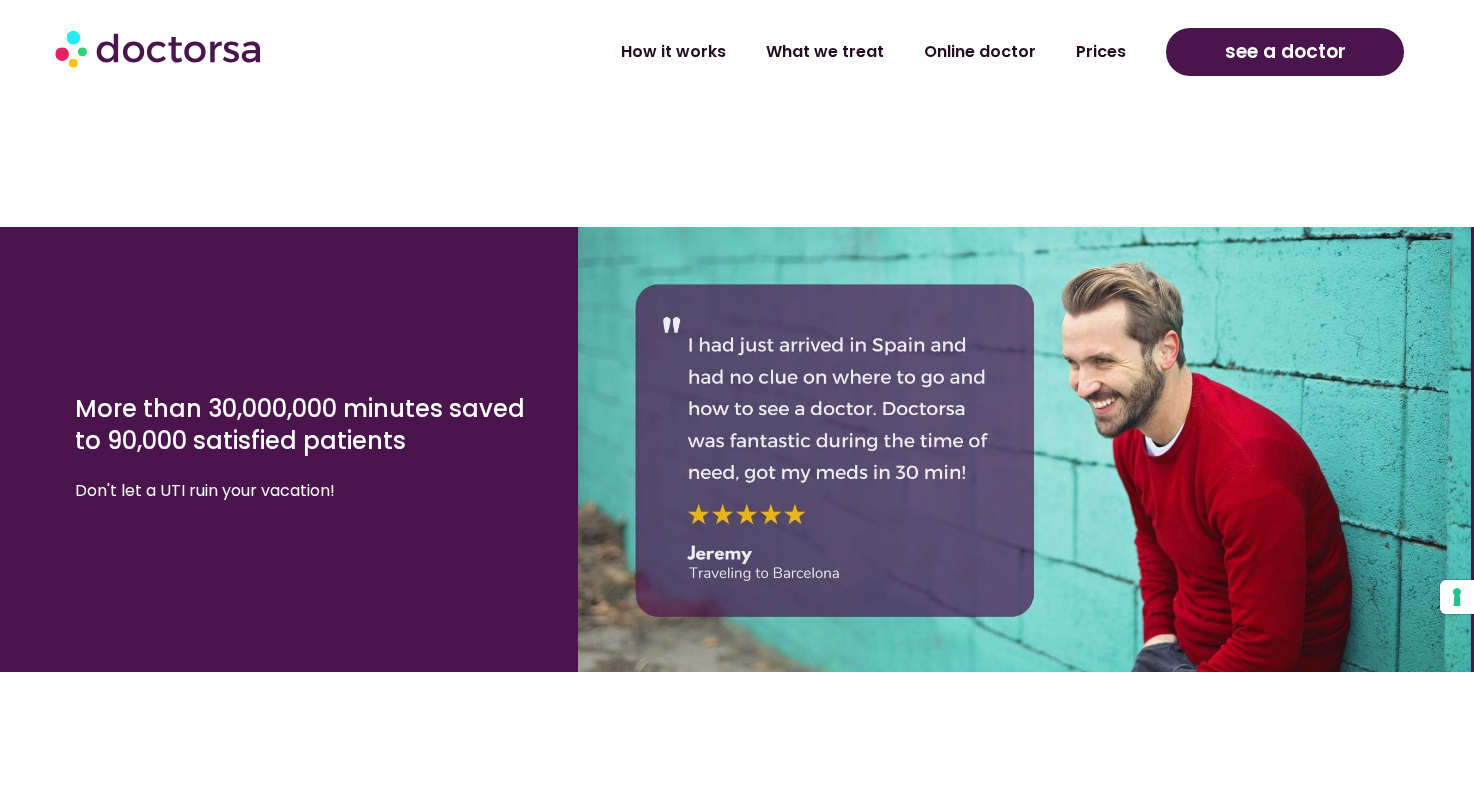 scroll, scrollTop: 4349, scrollLeft: 0, axis: vertical 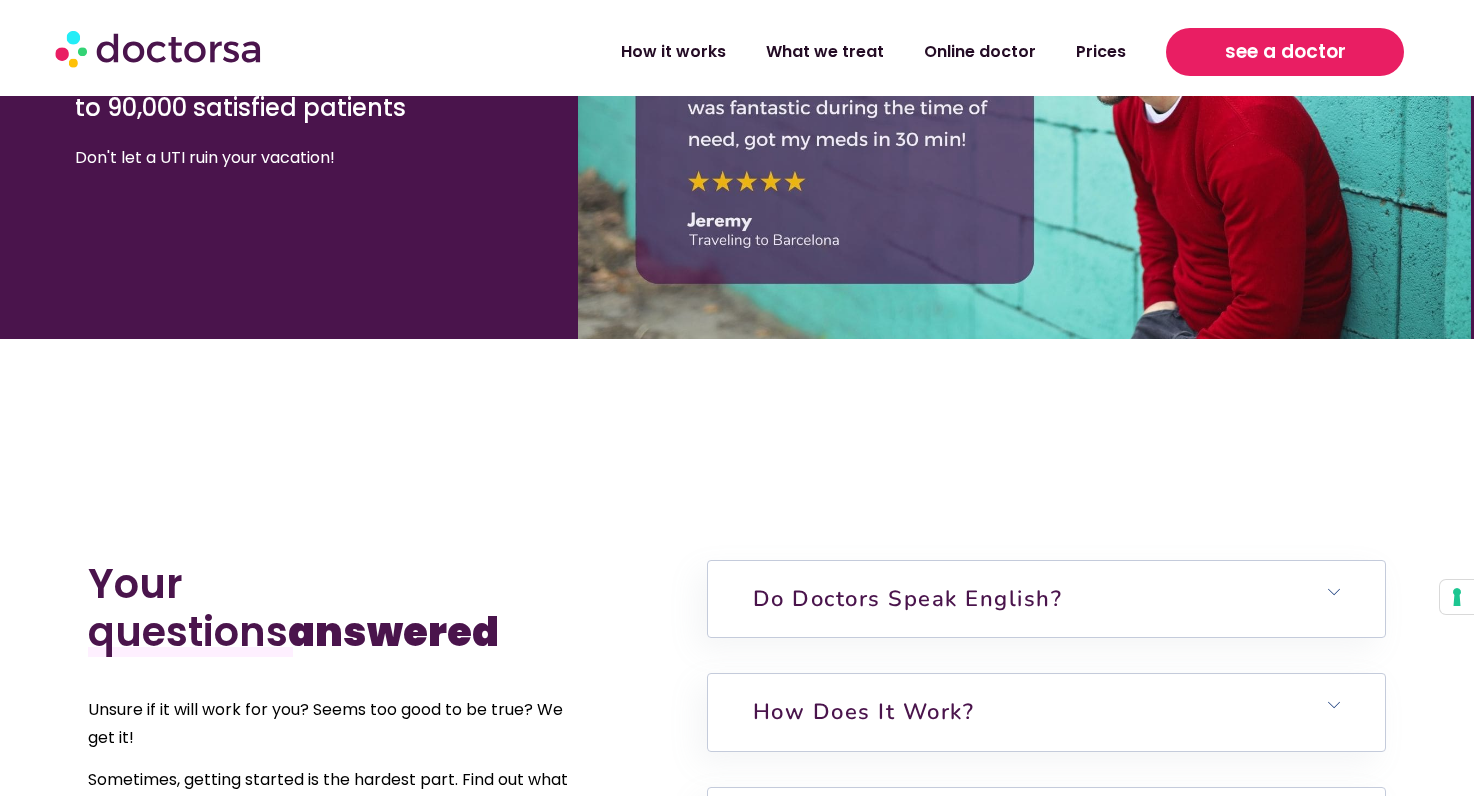 click on "see a doctor" at bounding box center [1285, 52] 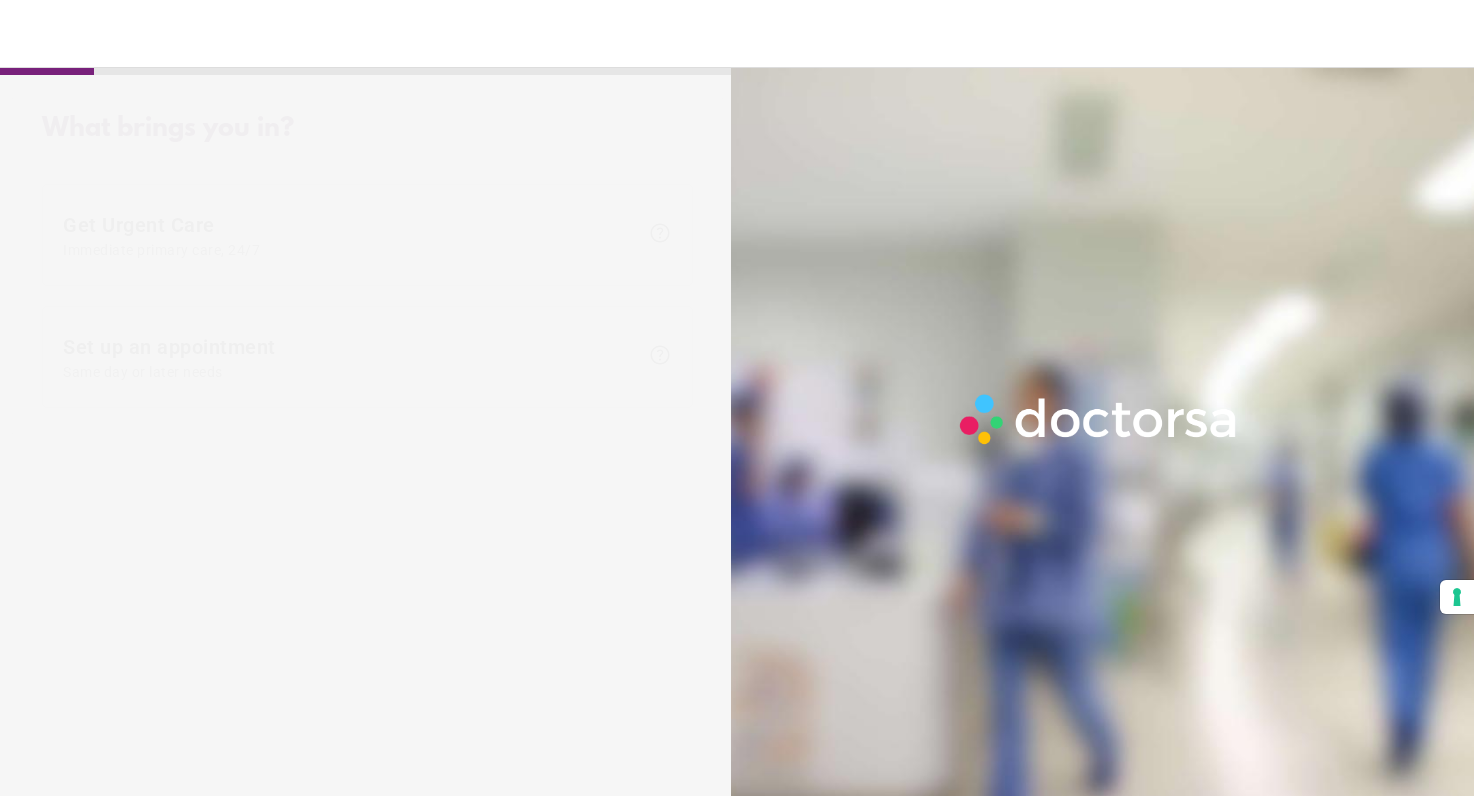 scroll, scrollTop: 0, scrollLeft: 0, axis: both 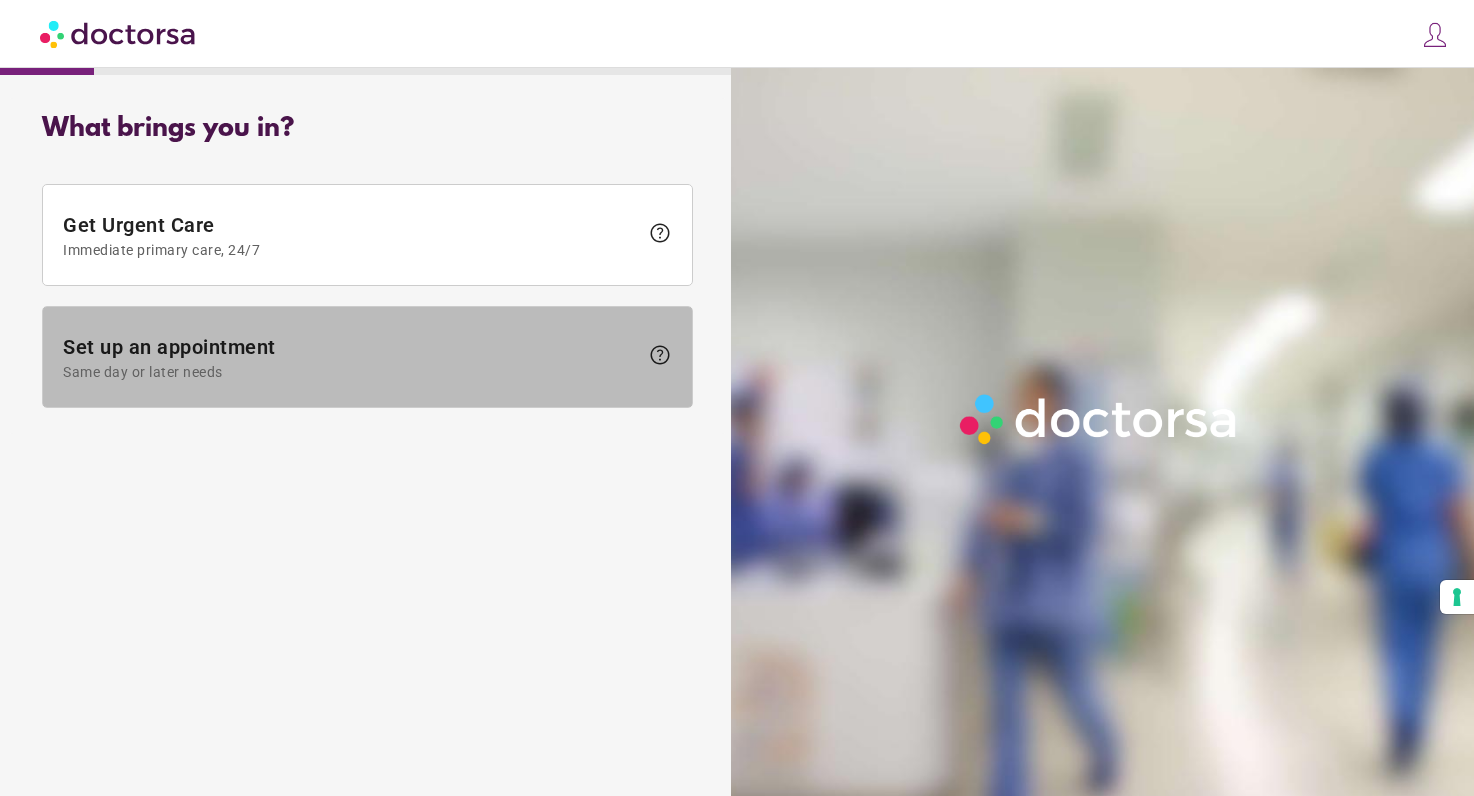 click on "Set up an appointment
Same day or later needs" at bounding box center (350, 357) 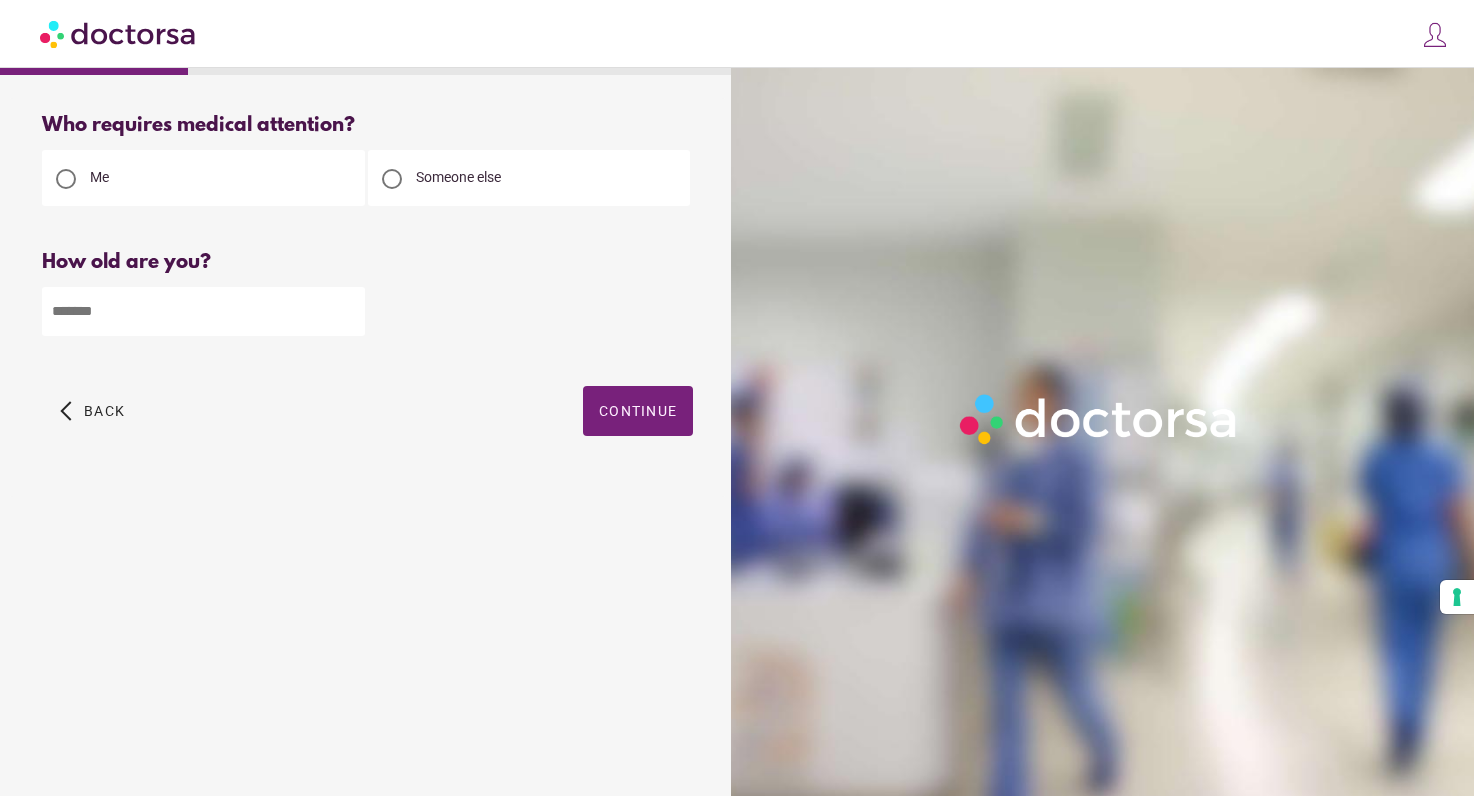 click at bounding box center (203, 311) 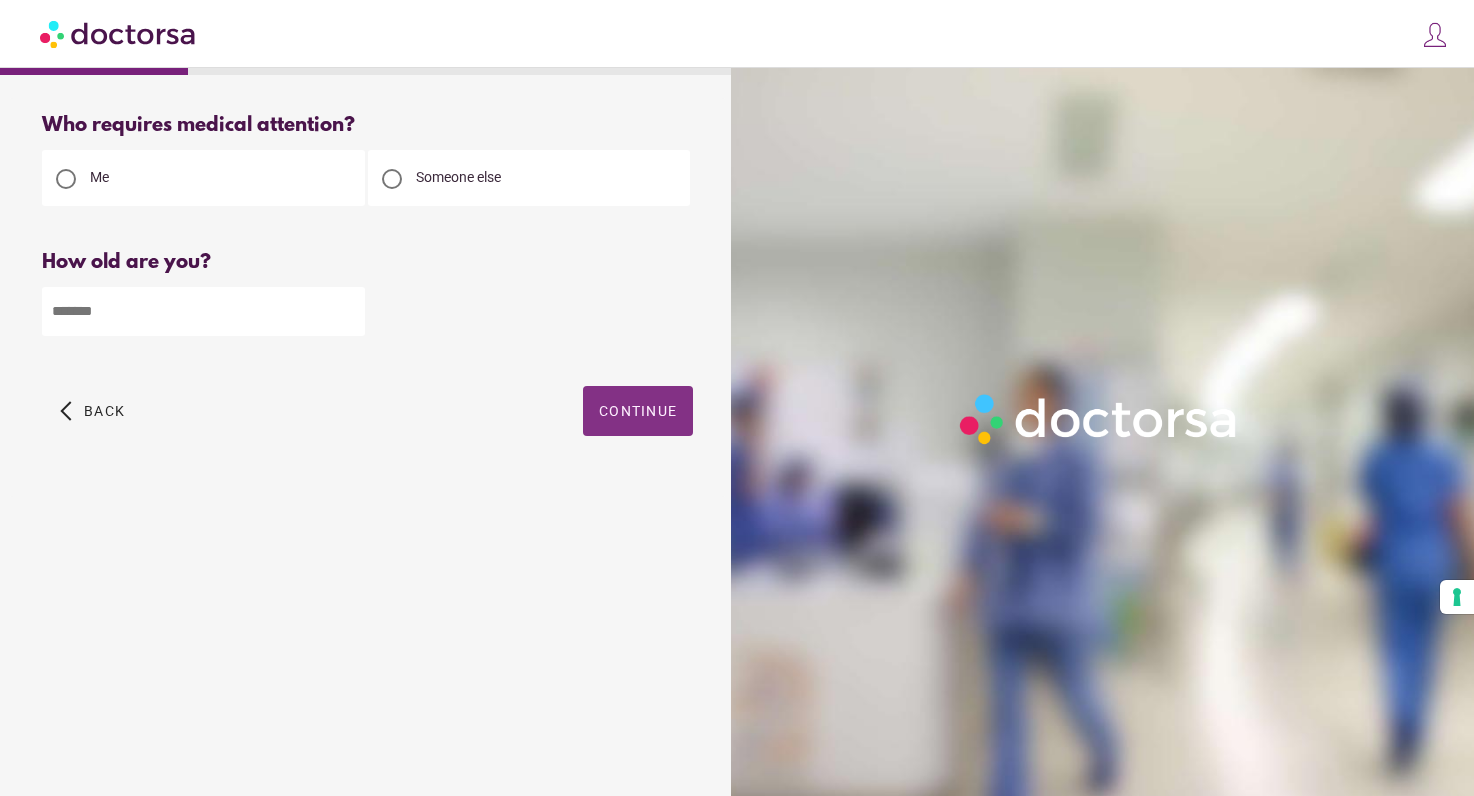 type on "**" 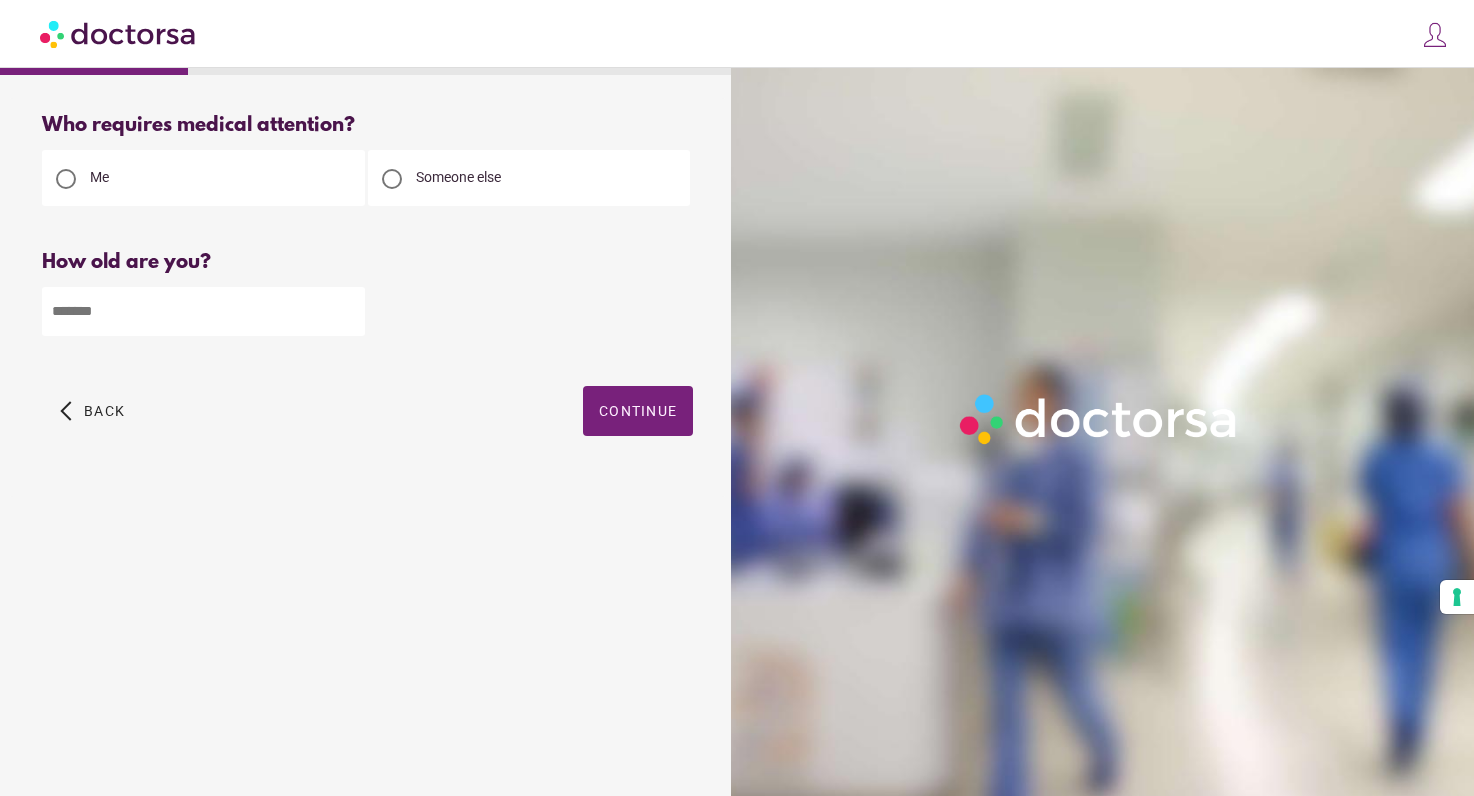 click on "Continue" at bounding box center [638, 411] 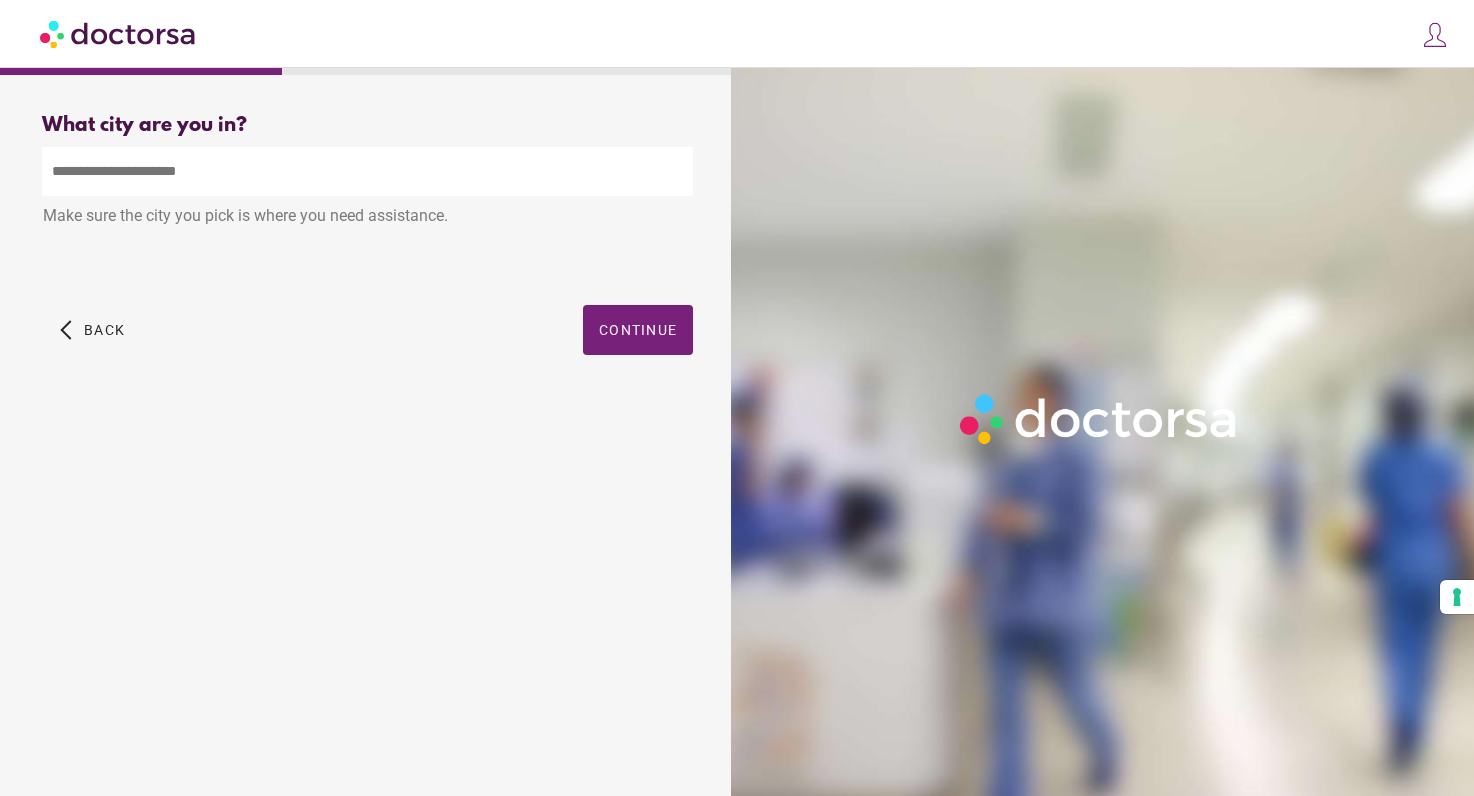click at bounding box center (367, 171) 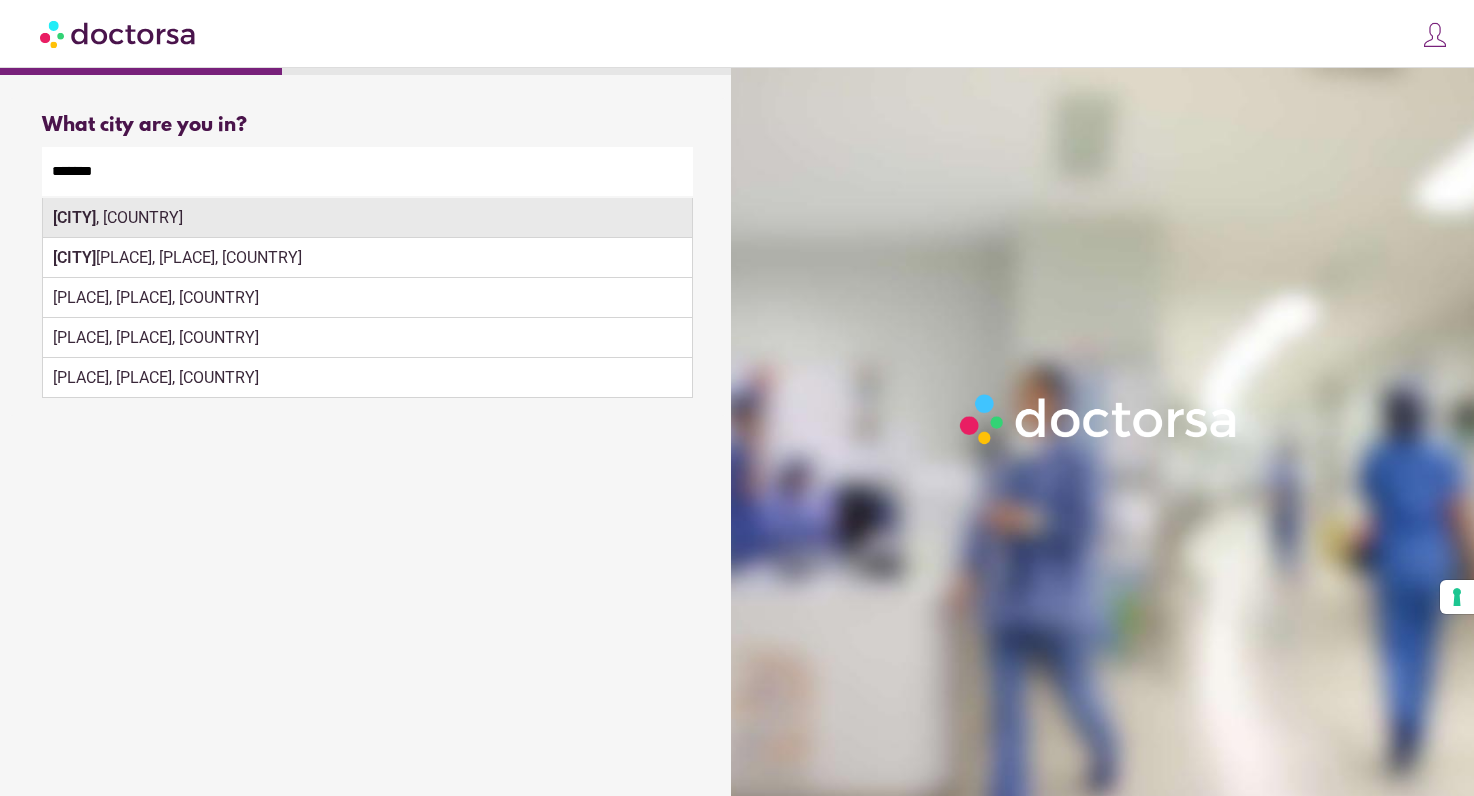 type on "*******" 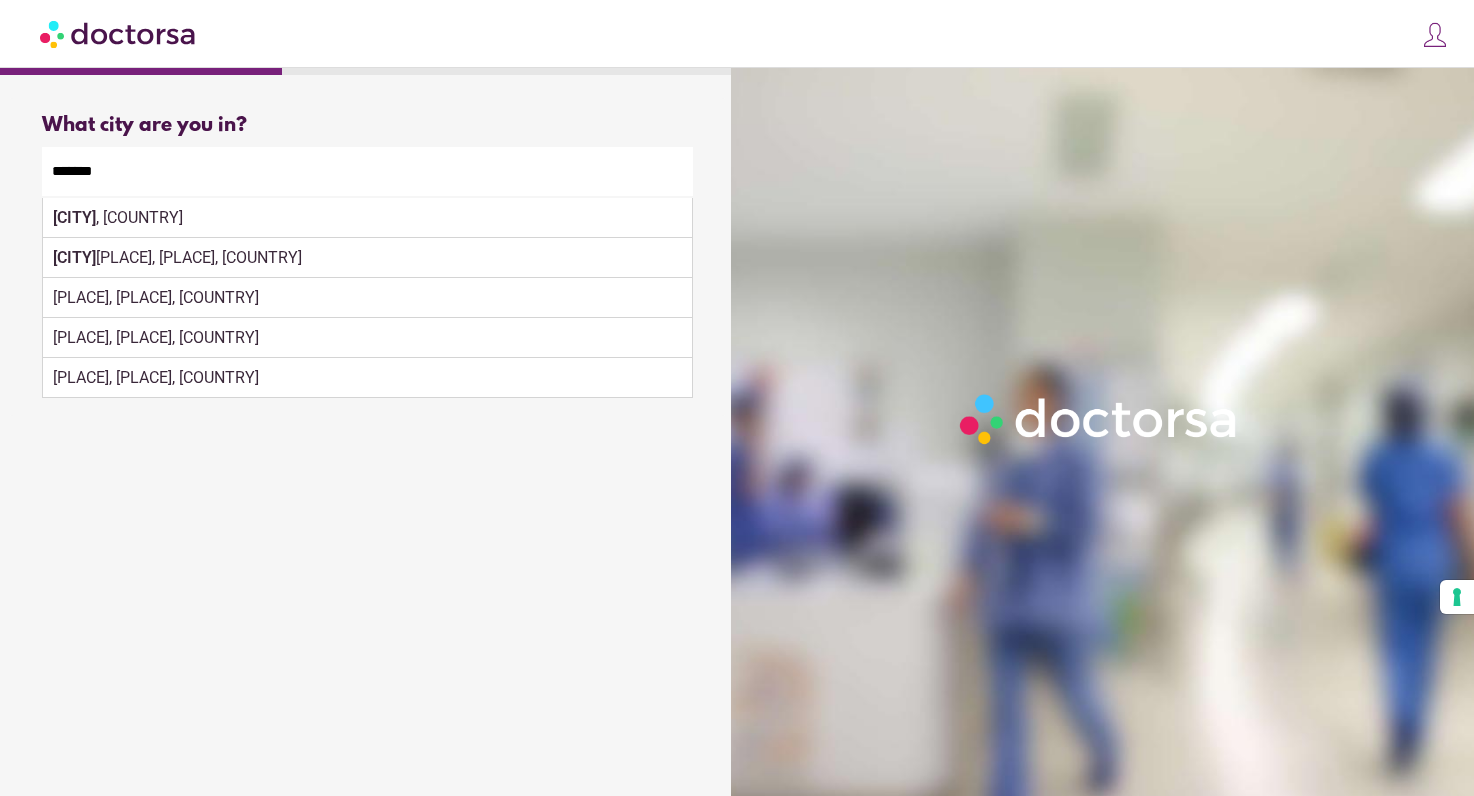 click on "Livorno , Italy" at bounding box center (367, 218) 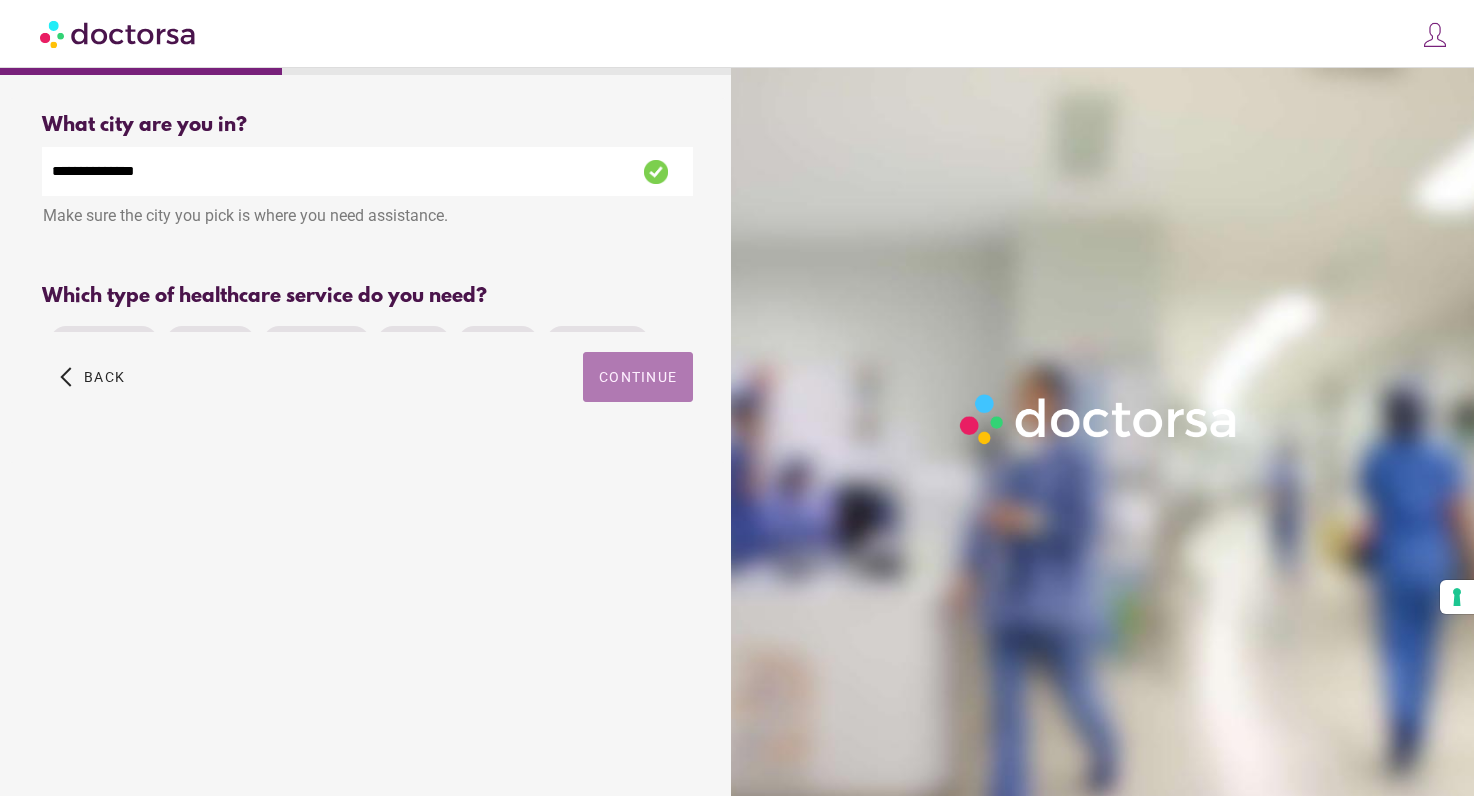 click on "**********" at bounding box center [367, 280] 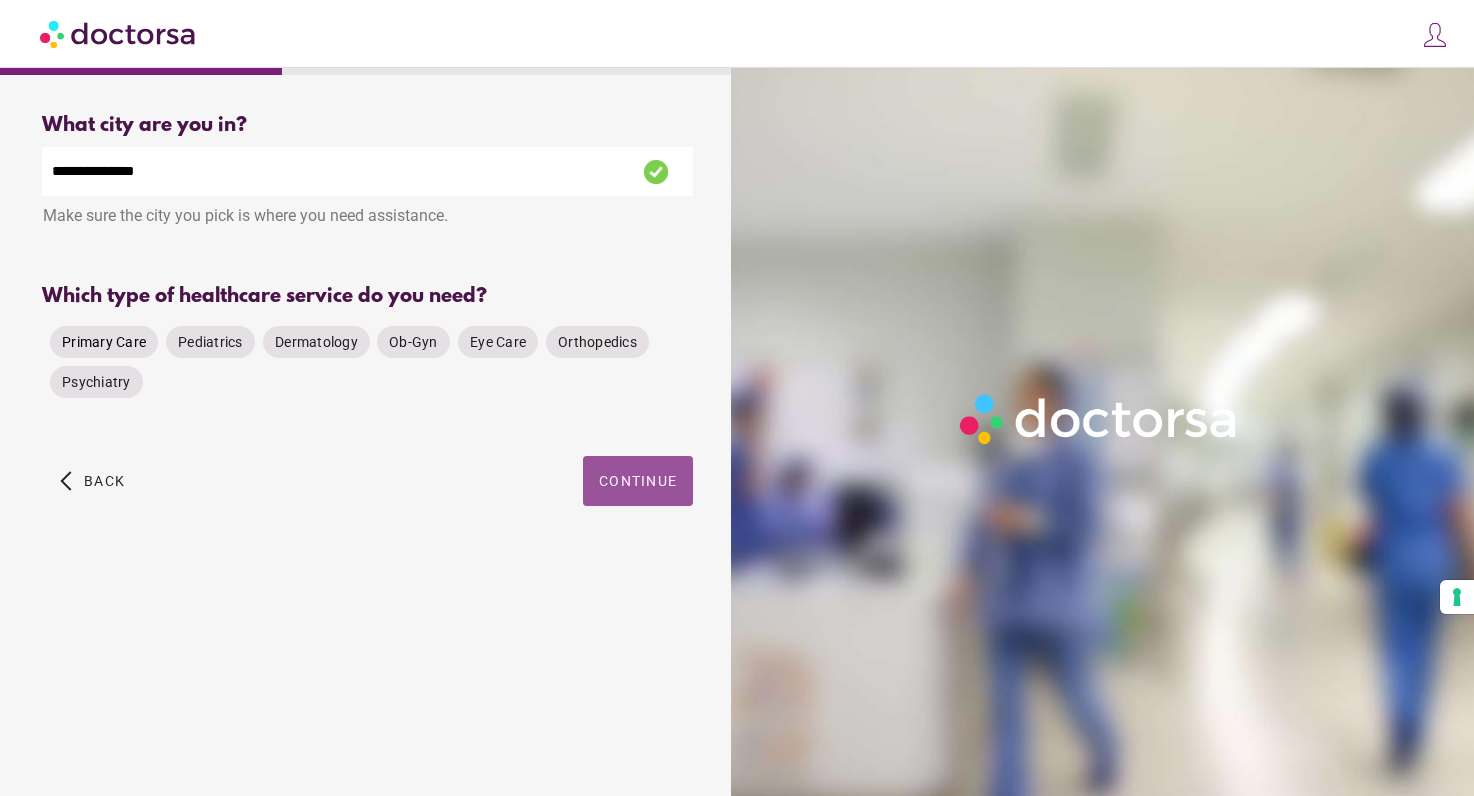drag, startPoint x: 121, startPoint y: 351, endPoint x: 145, endPoint y: 349, distance: 24.083189 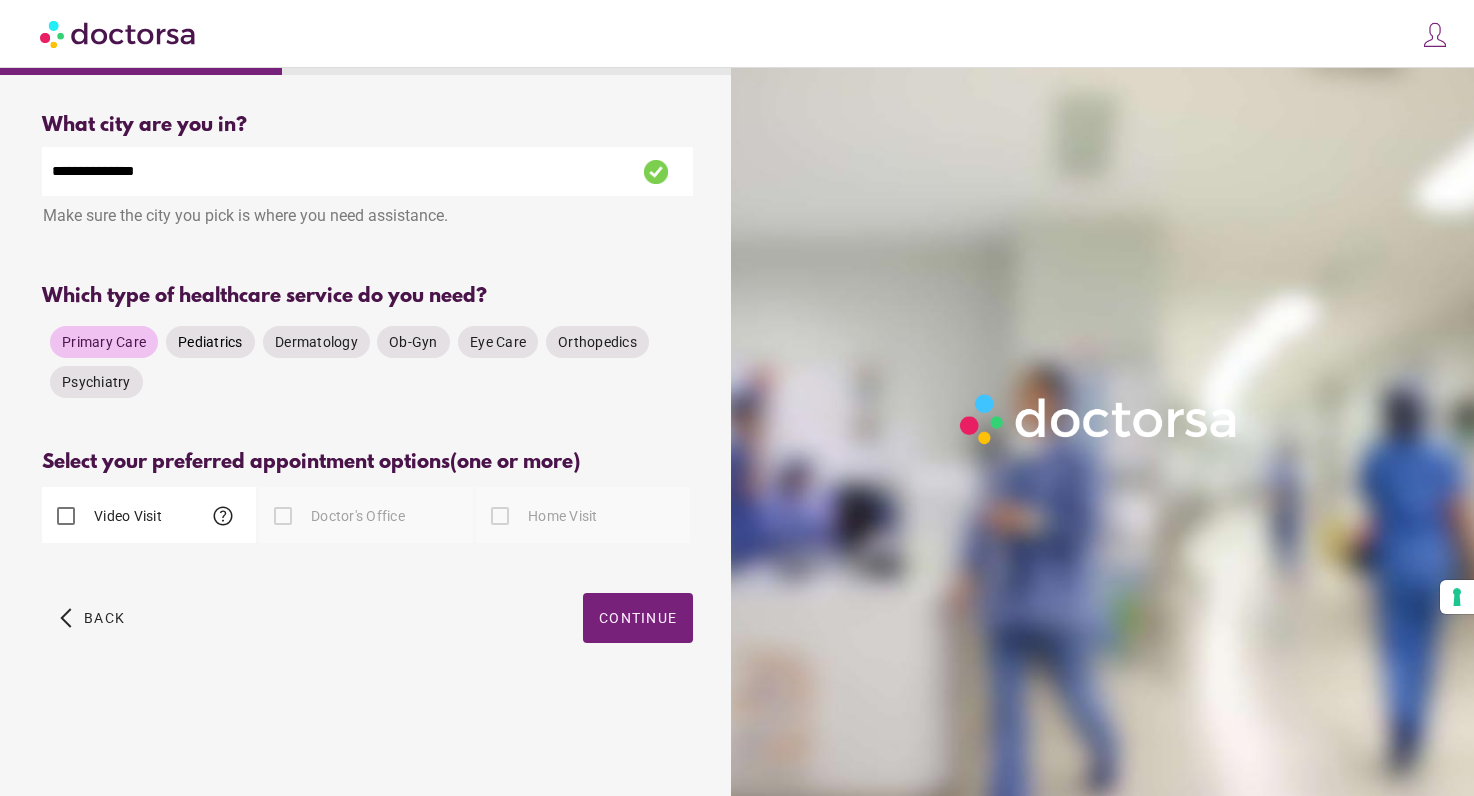 click on "Pediatrics" at bounding box center (104, 342) 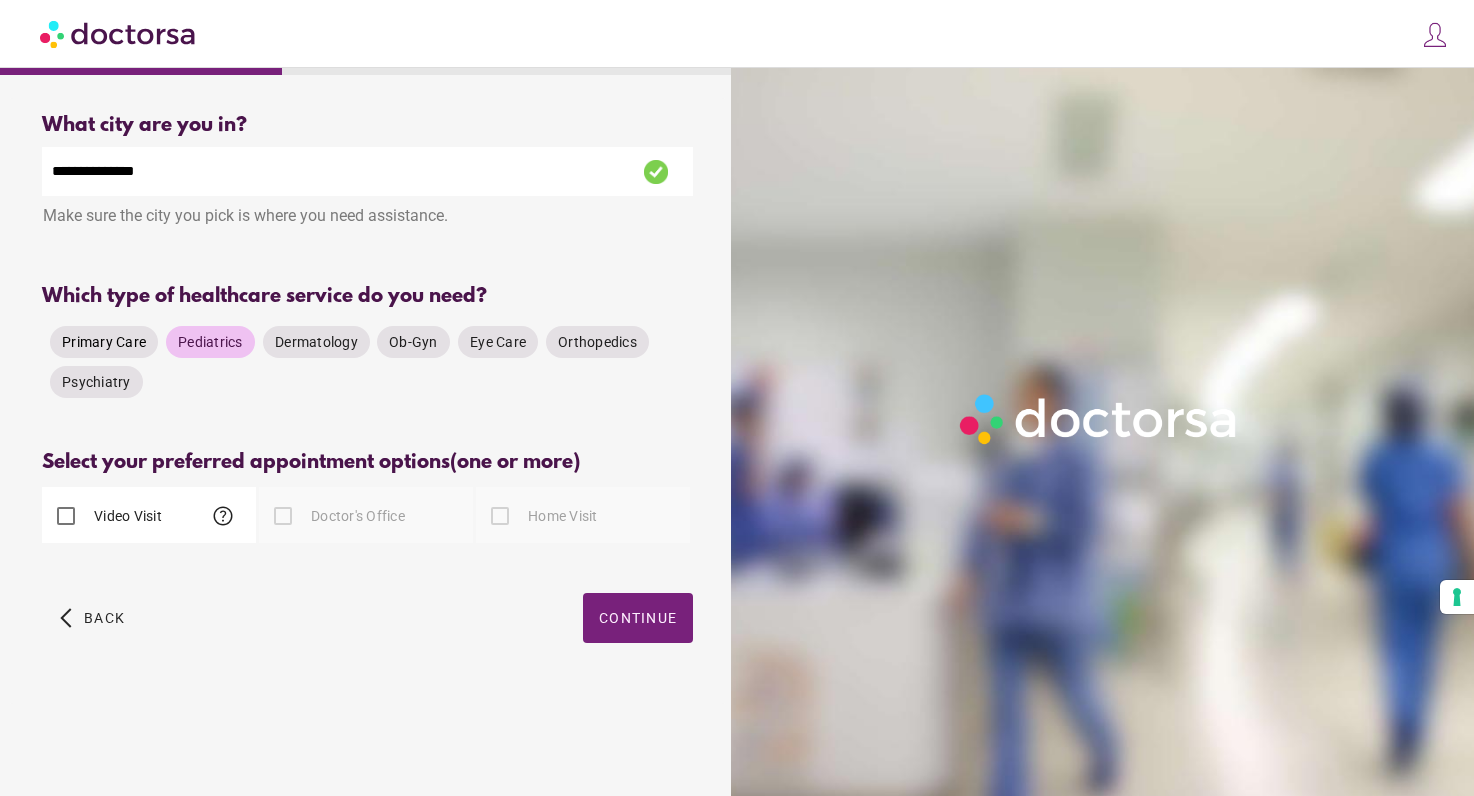 click on "Primary Care" at bounding box center [104, 342] 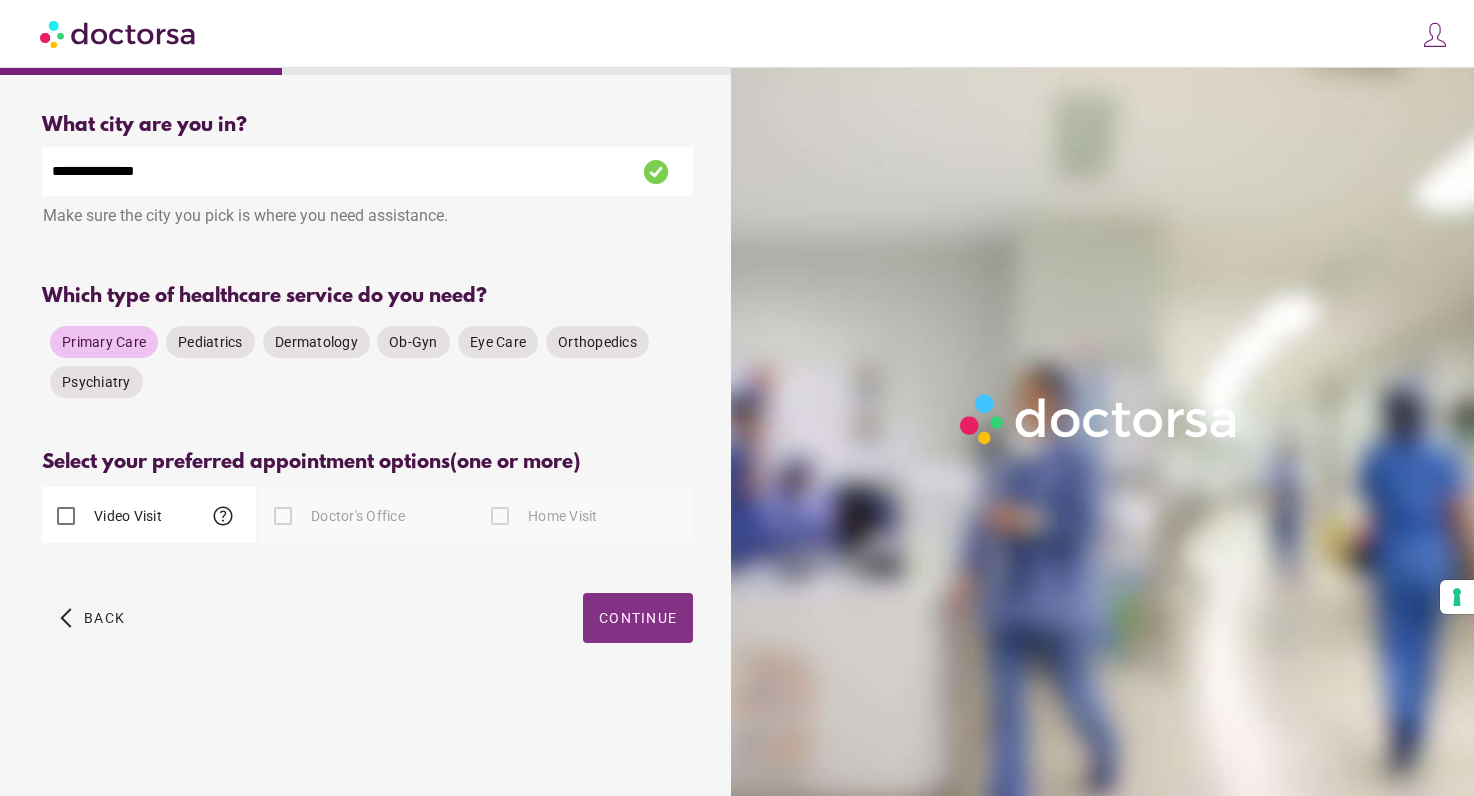 click on "Continue" at bounding box center [638, 618] 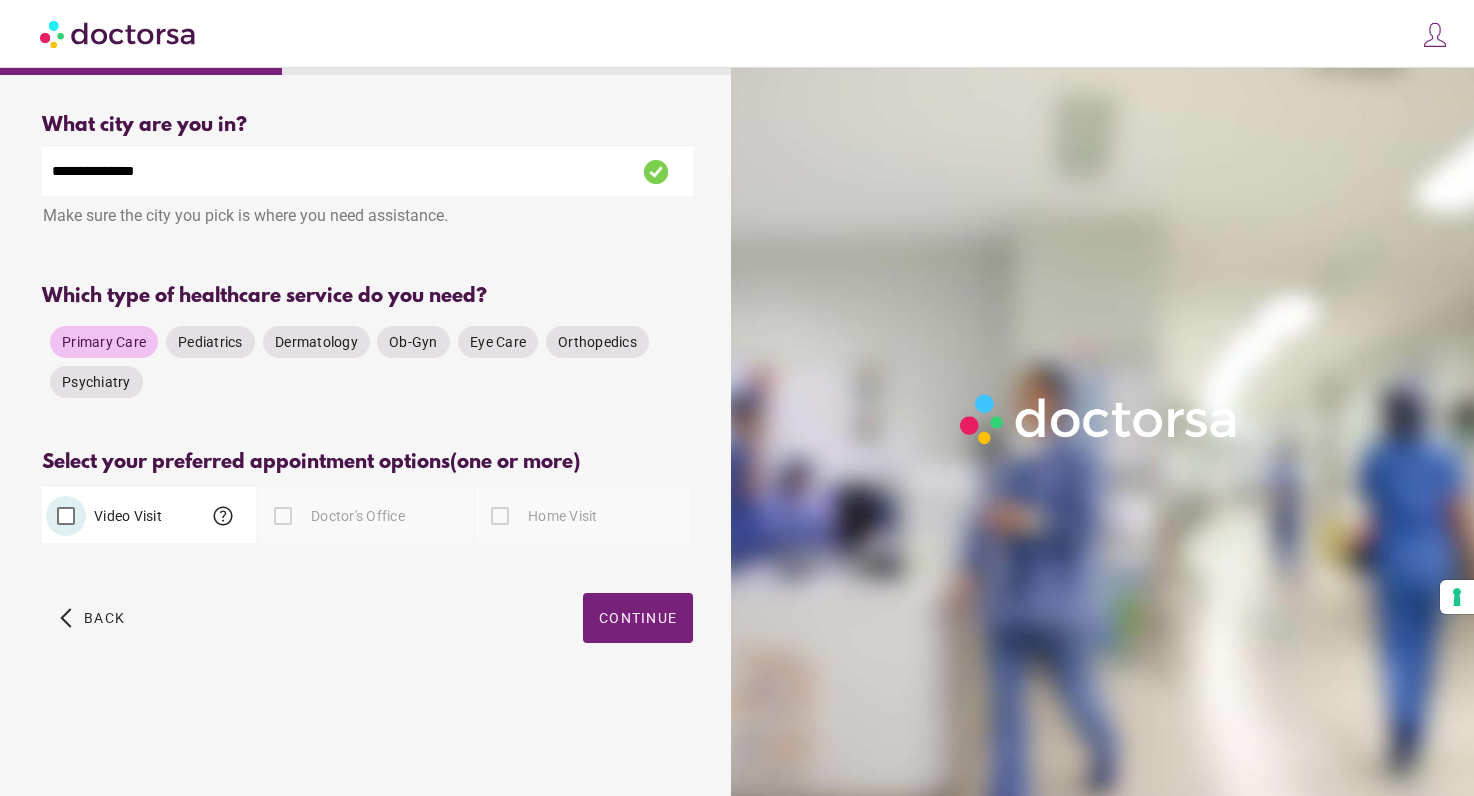 click at bounding box center (638, 618) 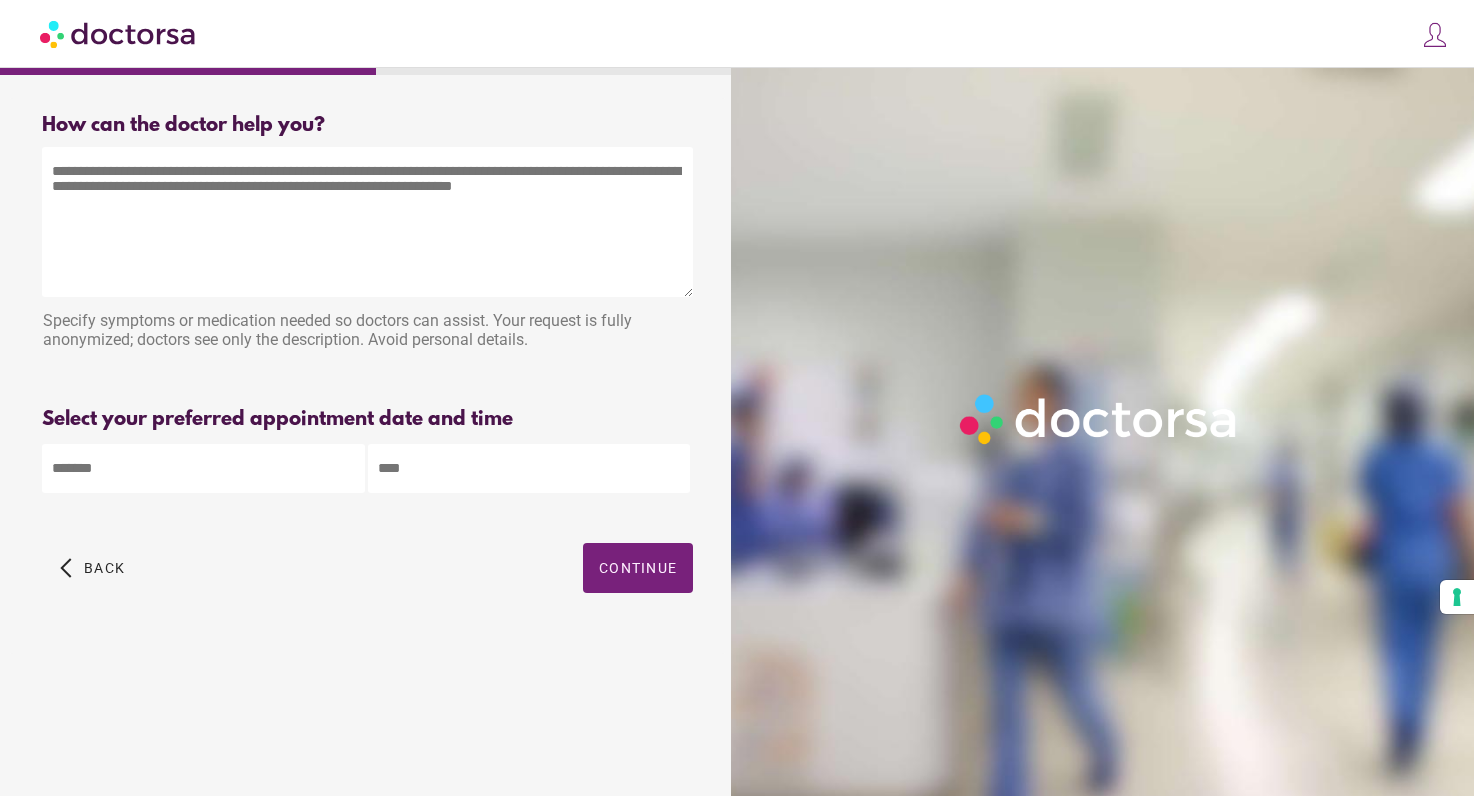 click at bounding box center (367, 222) 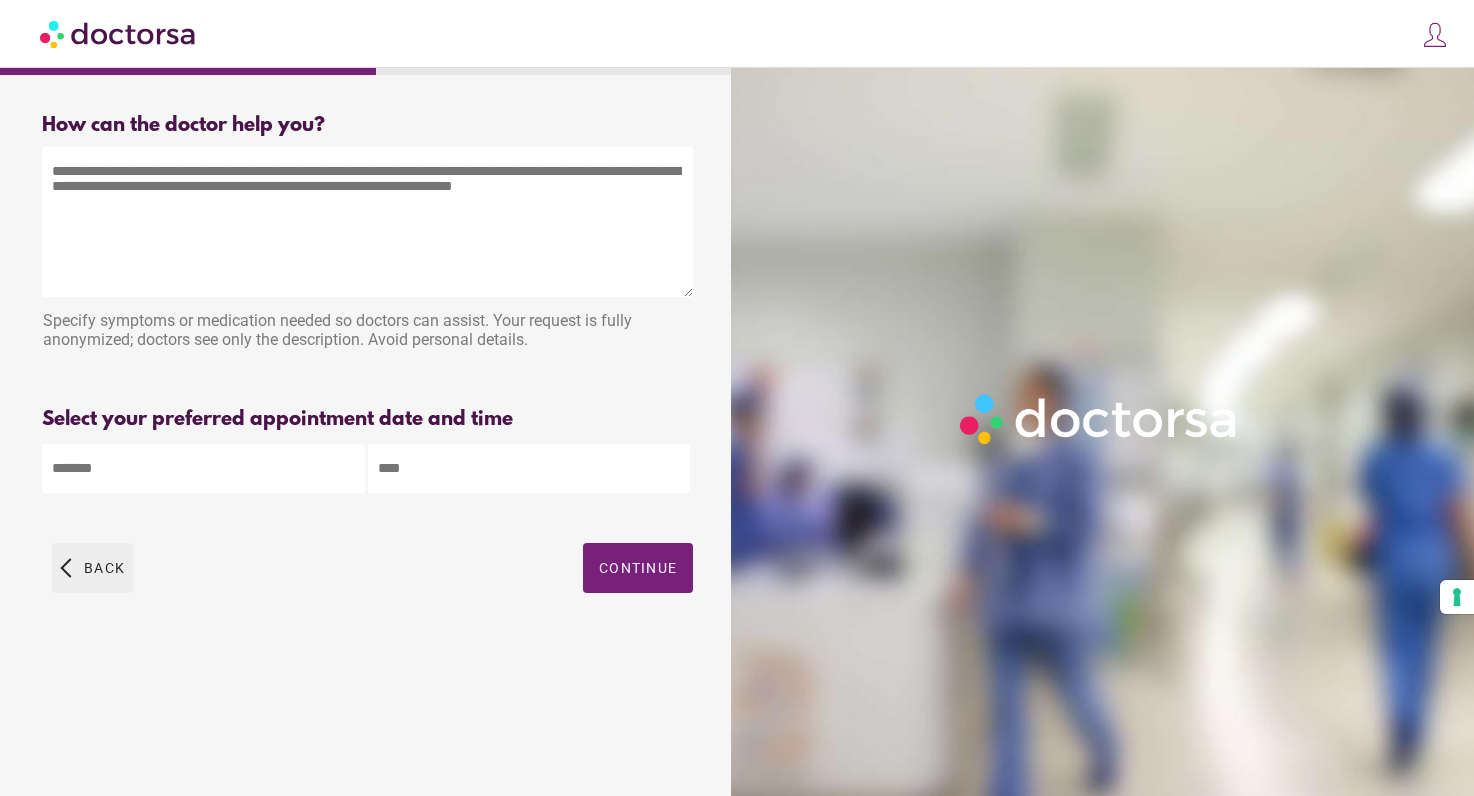 click at bounding box center (92, 568) 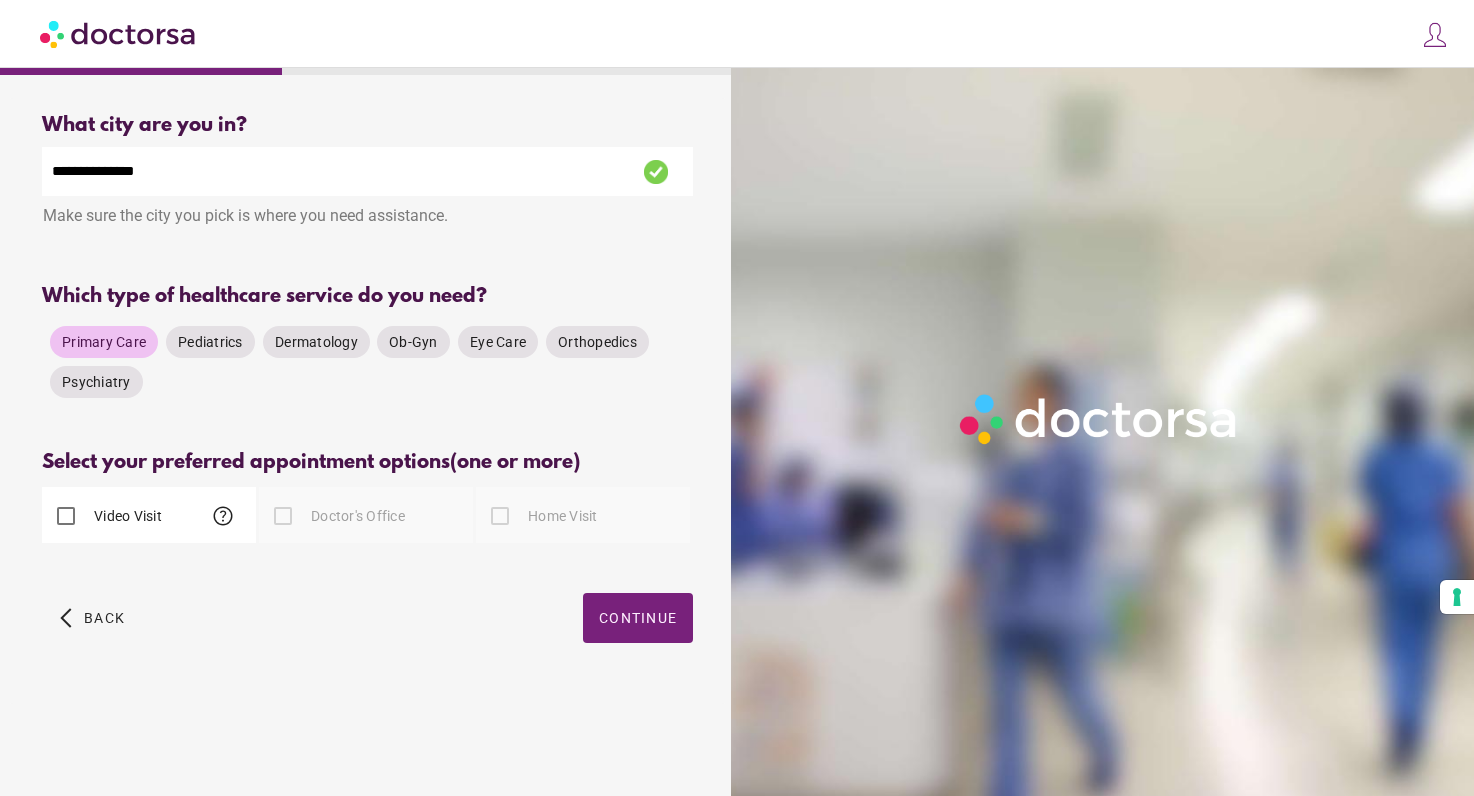 click on "close
Log in
Make a request
Your appointments
Your profile
Welcome back
Log in with Google
OR
visibility" at bounding box center (737, 34) 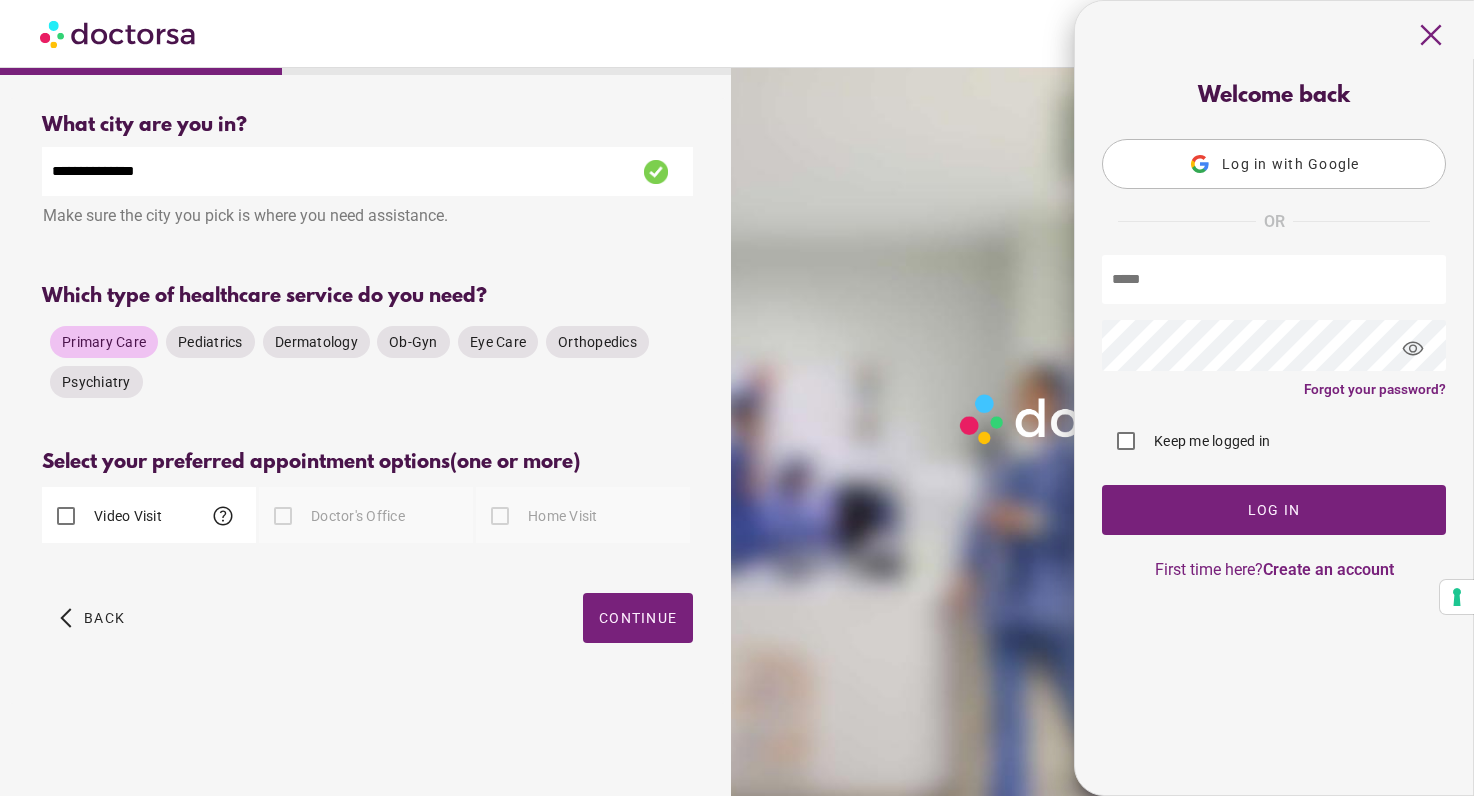 click on "Log in with Google" at bounding box center [1291, 164] 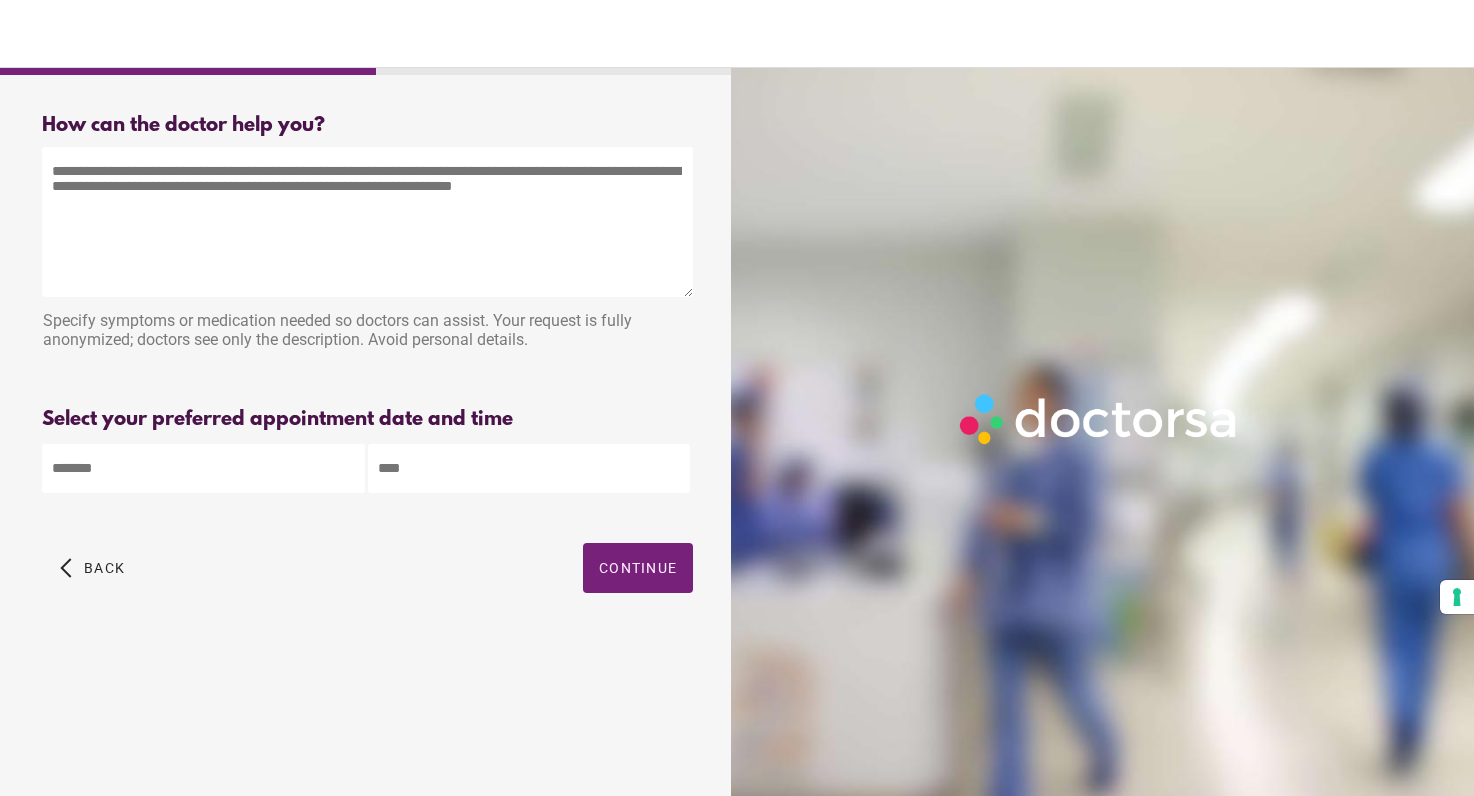 scroll, scrollTop: 0, scrollLeft: 0, axis: both 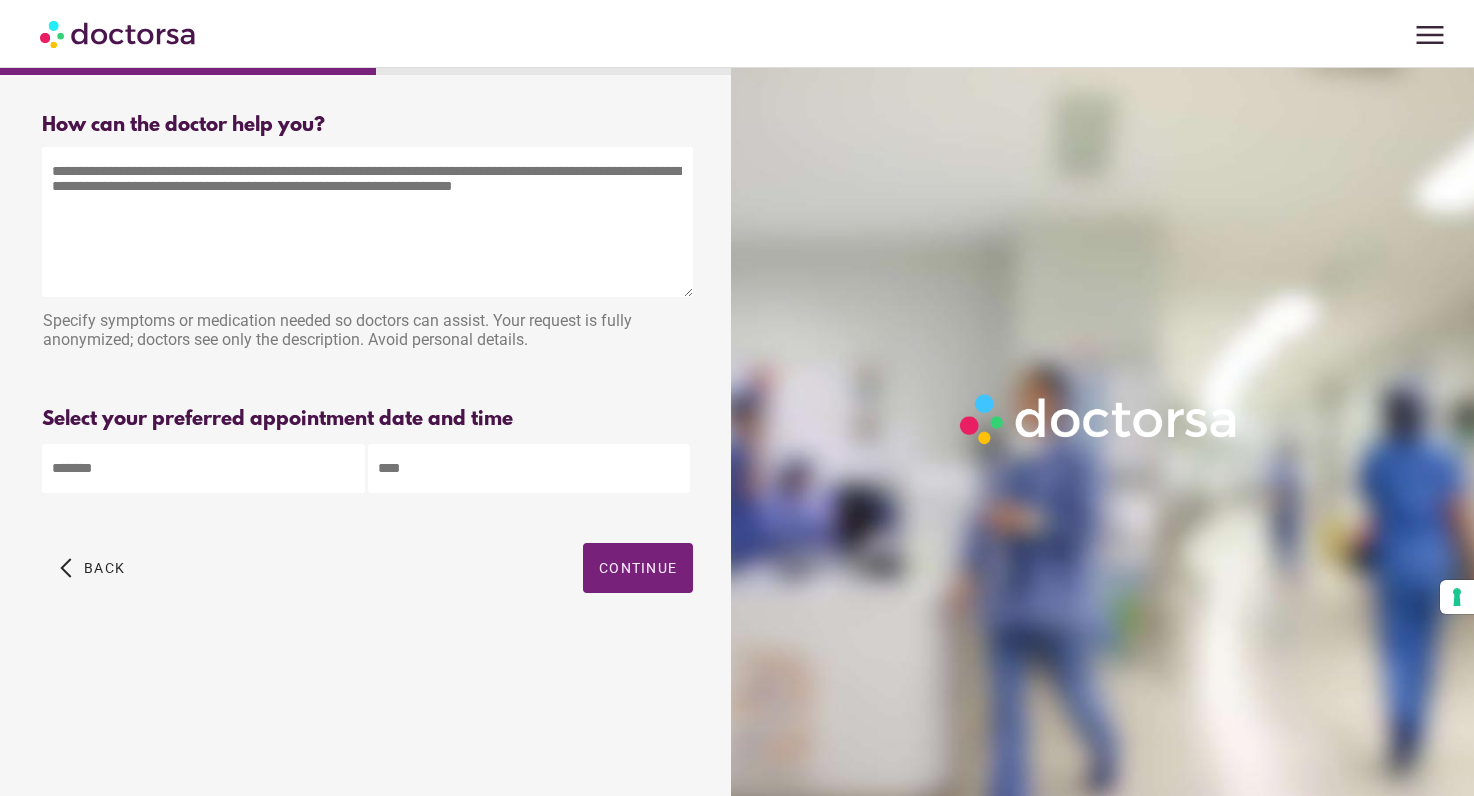 click on "menu" at bounding box center [1430, 35] 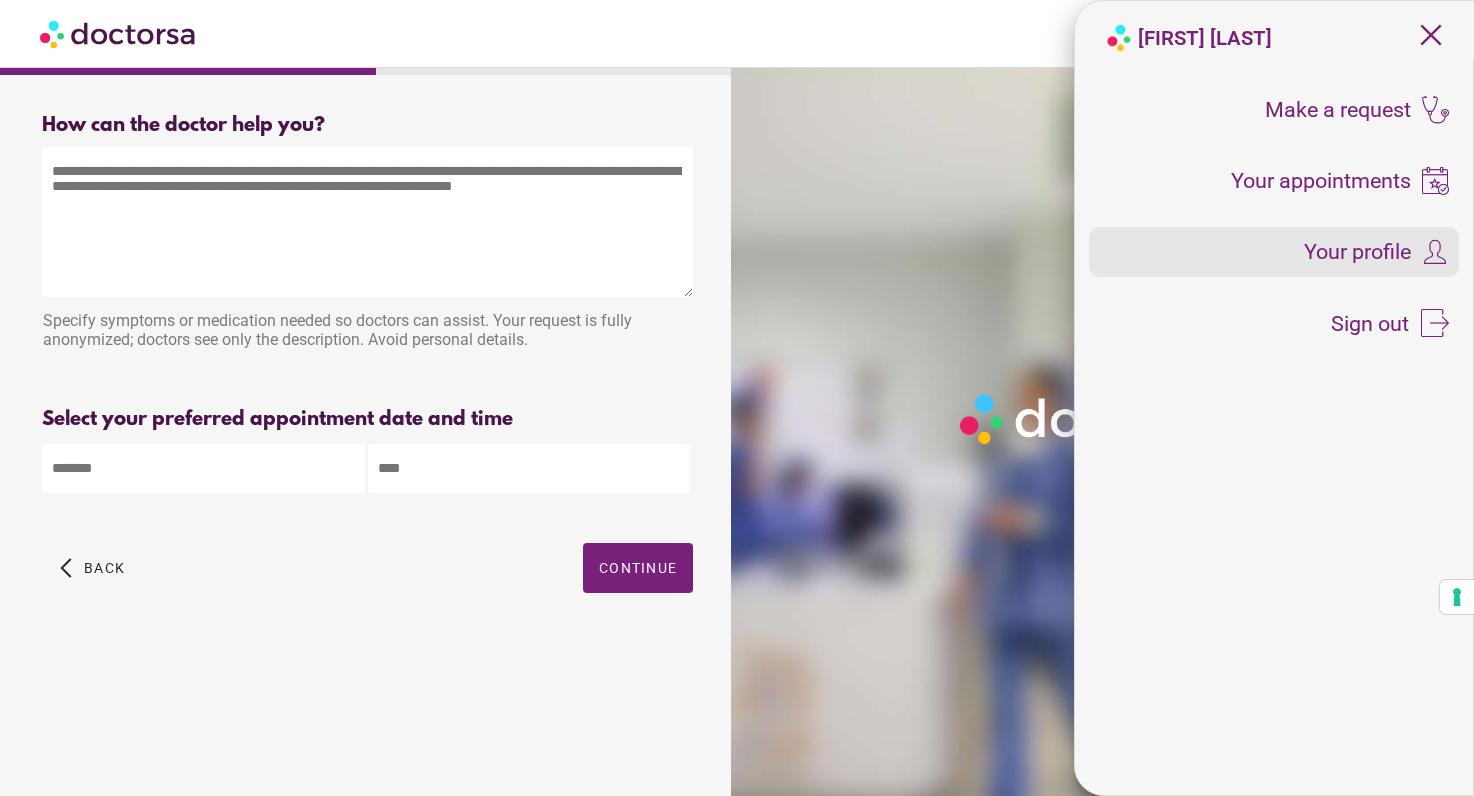 click on "Your profile" at bounding box center (1357, 252) 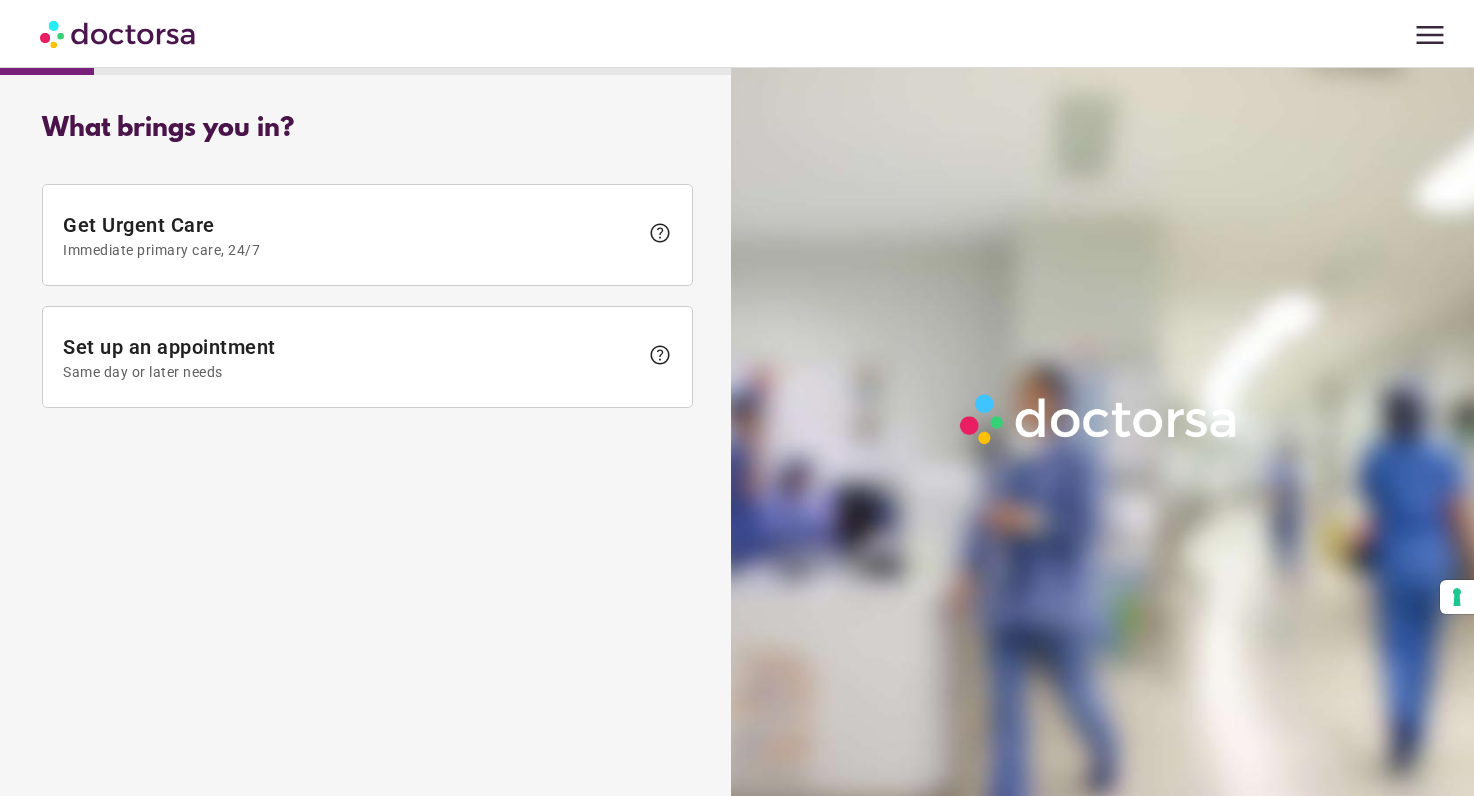 scroll, scrollTop: 0, scrollLeft: 0, axis: both 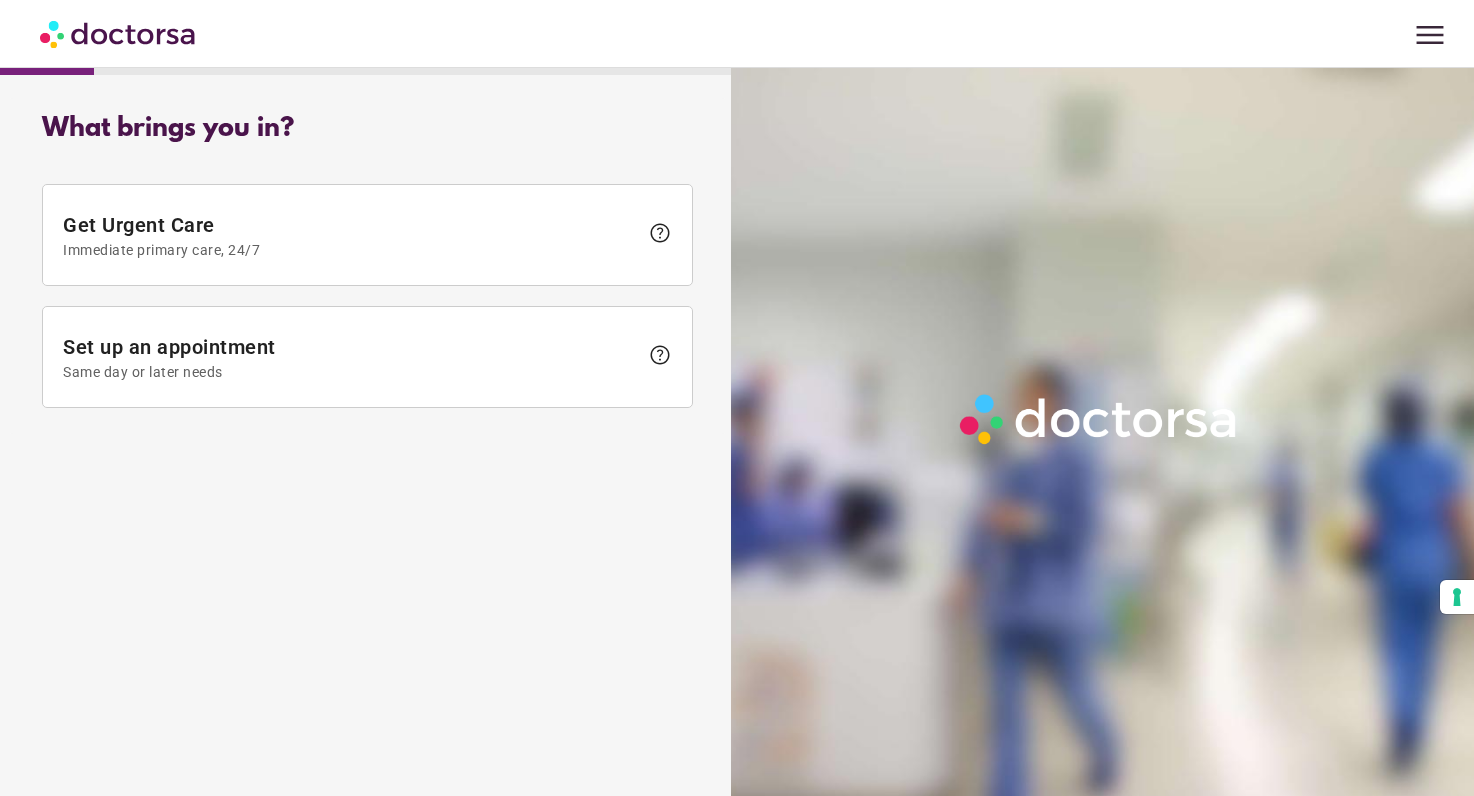 click on "Set up an appointment
Same day or later needs" at bounding box center [350, 357] 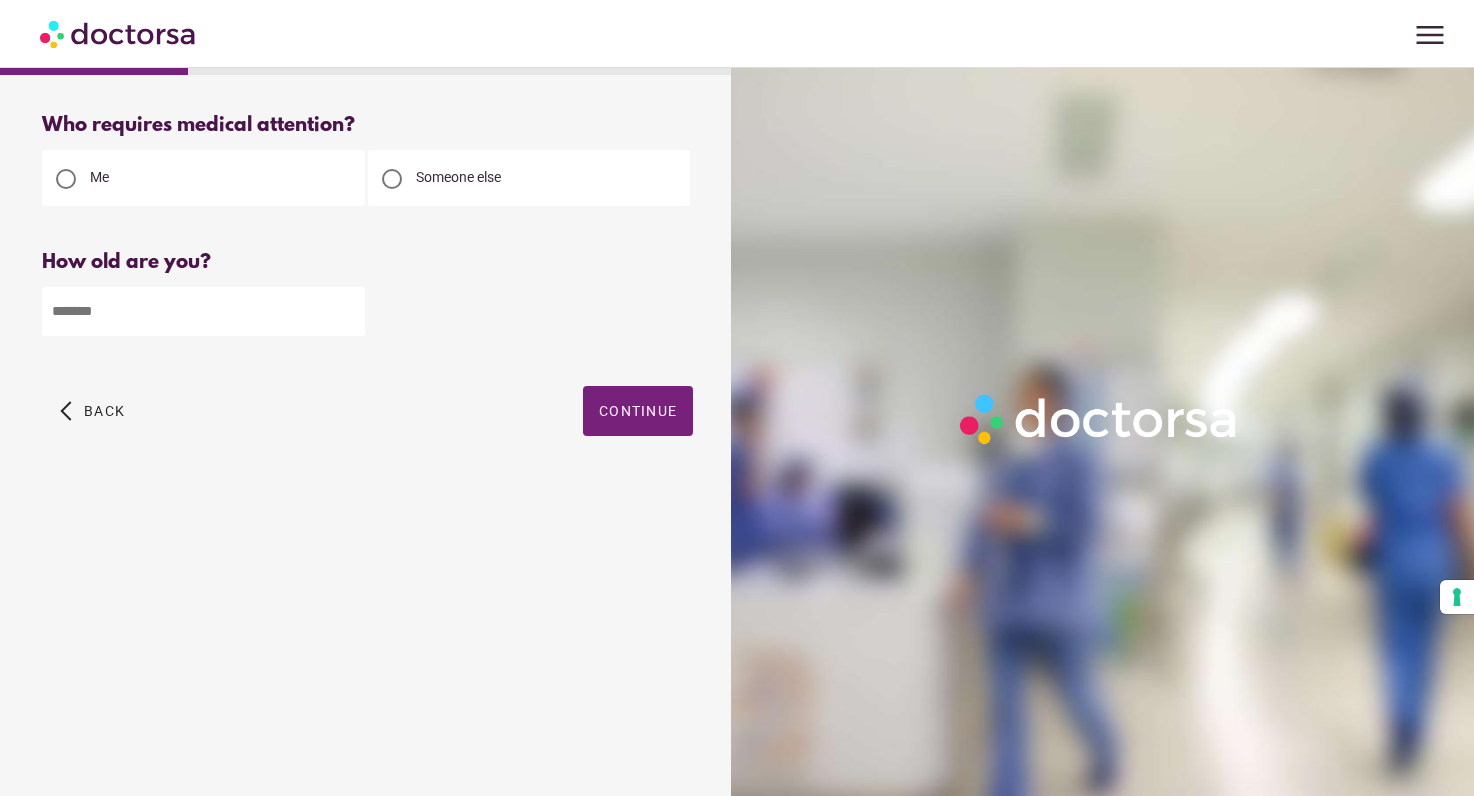 click at bounding box center [203, 311] 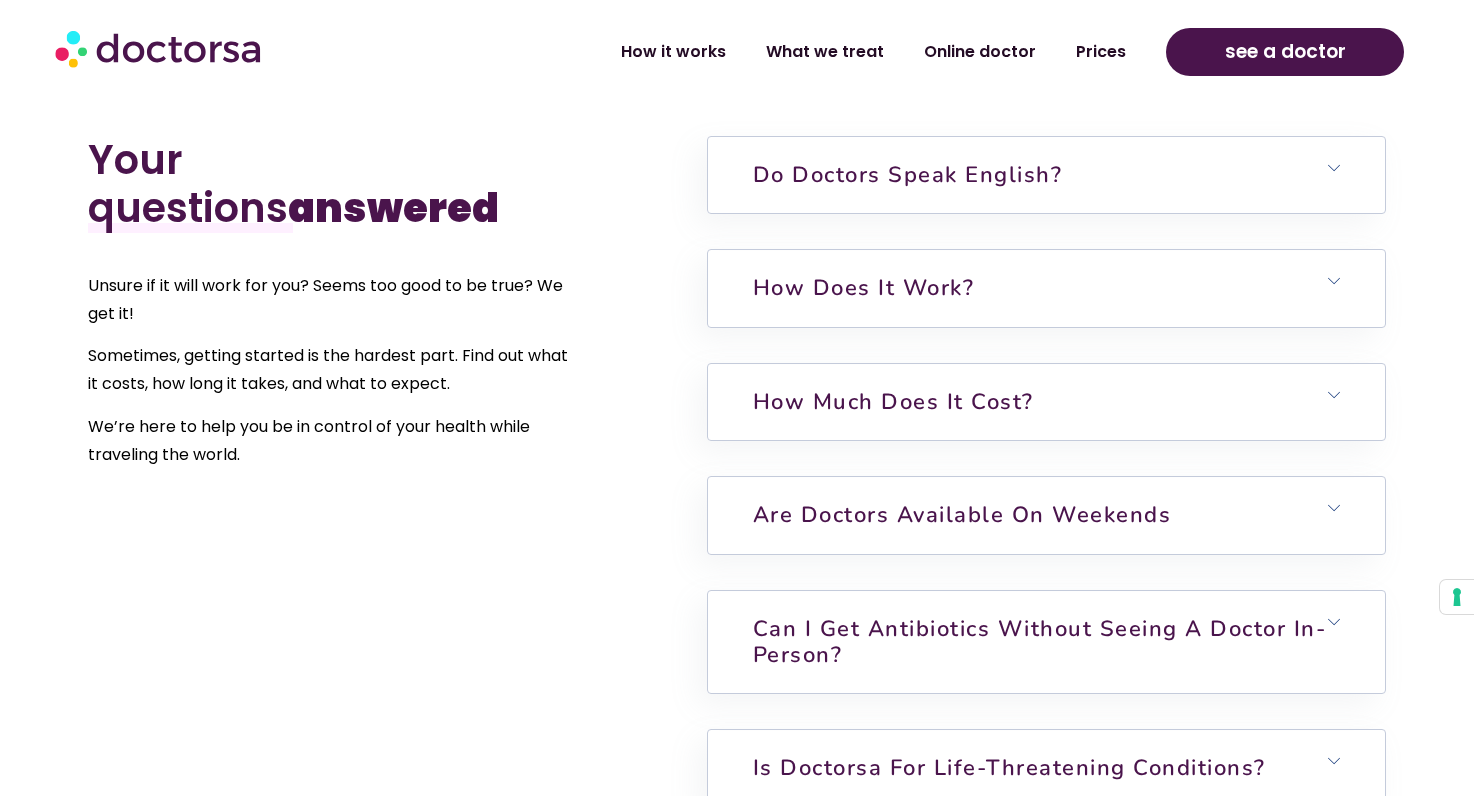 scroll, scrollTop: 4776, scrollLeft: 0, axis: vertical 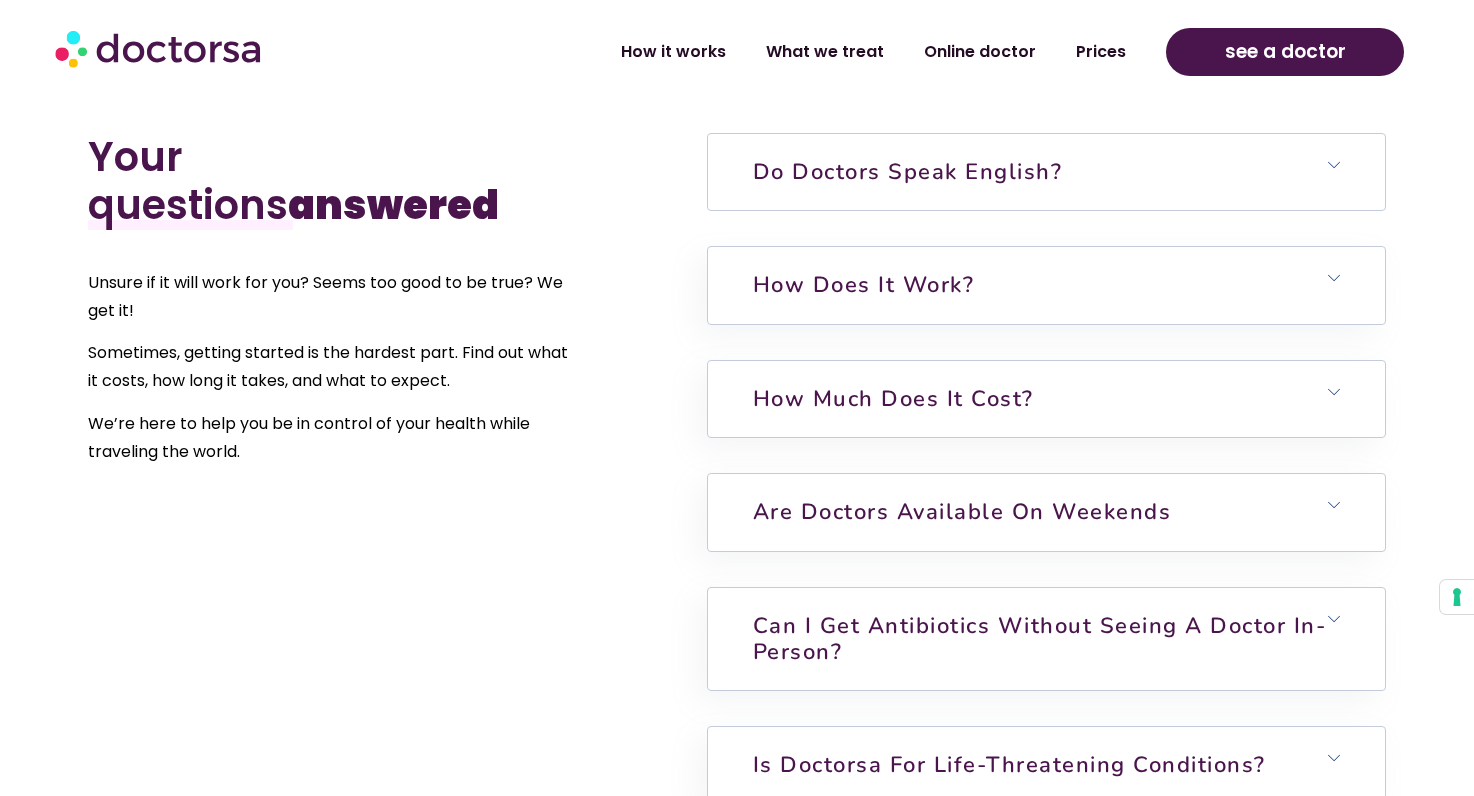 click on "Do doctors speak English?" at bounding box center [908, 172] 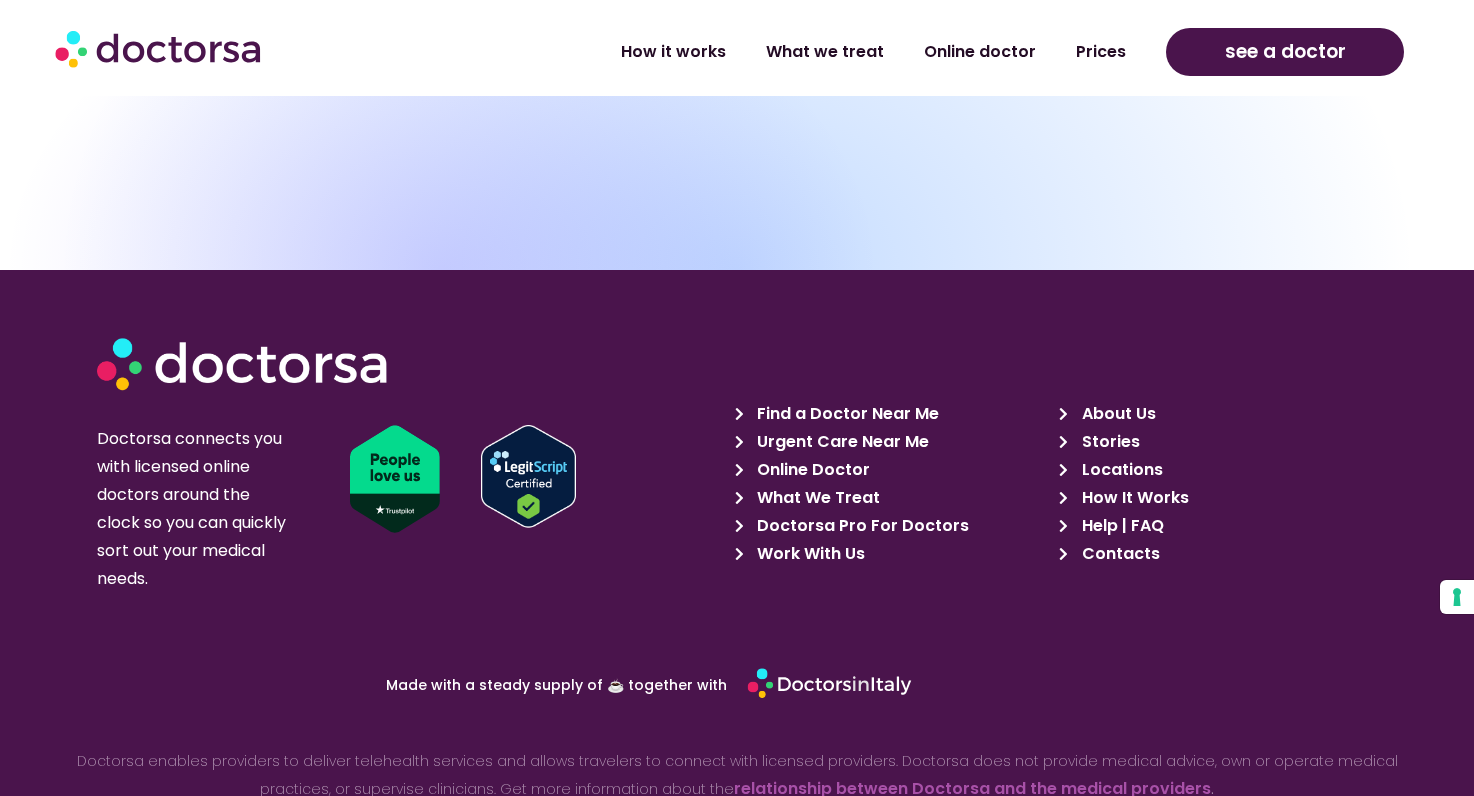scroll, scrollTop: 6904, scrollLeft: 0, axis: vertical 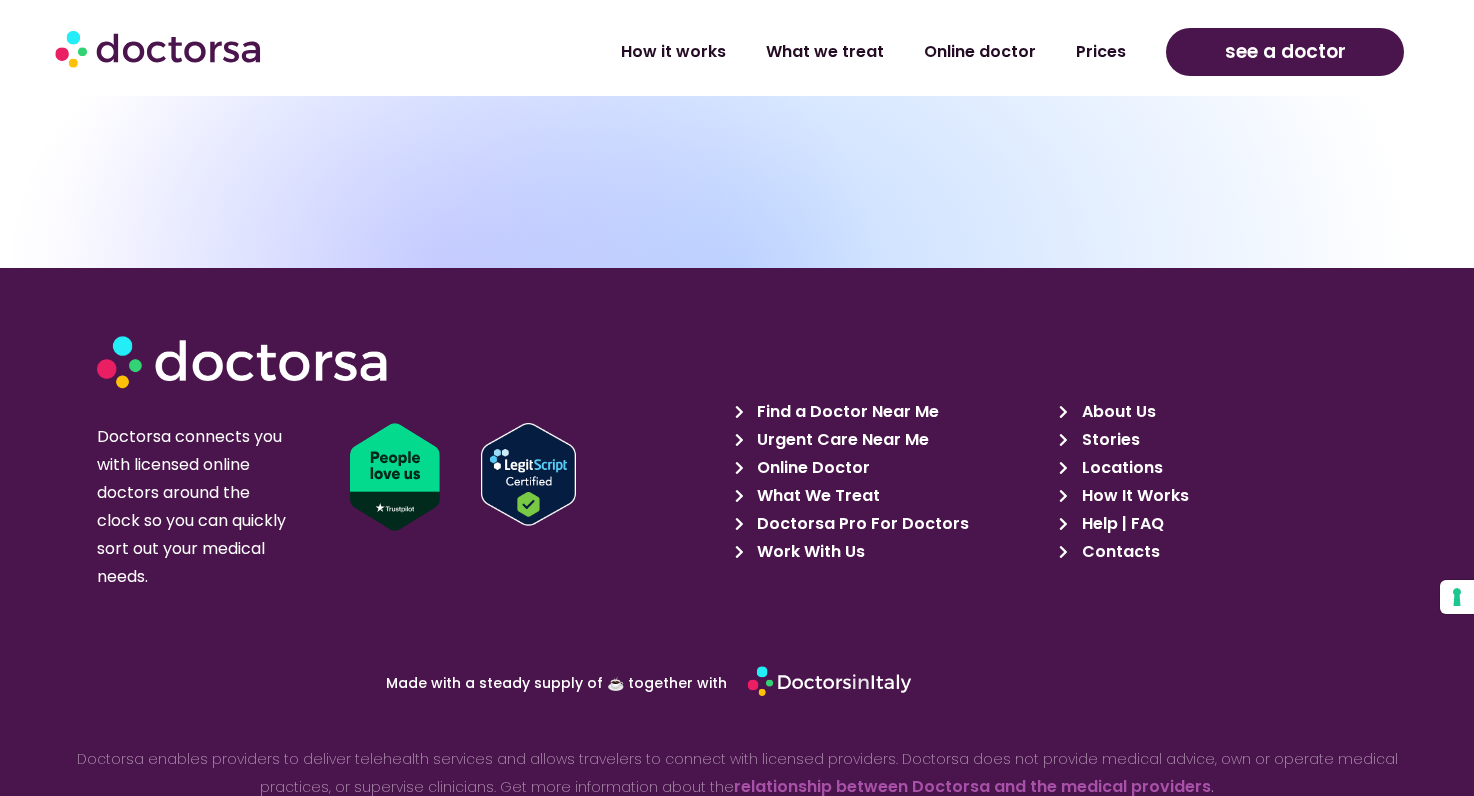click on "Made with a steady supply of ☕ together with" at bounding box center (463, 683) 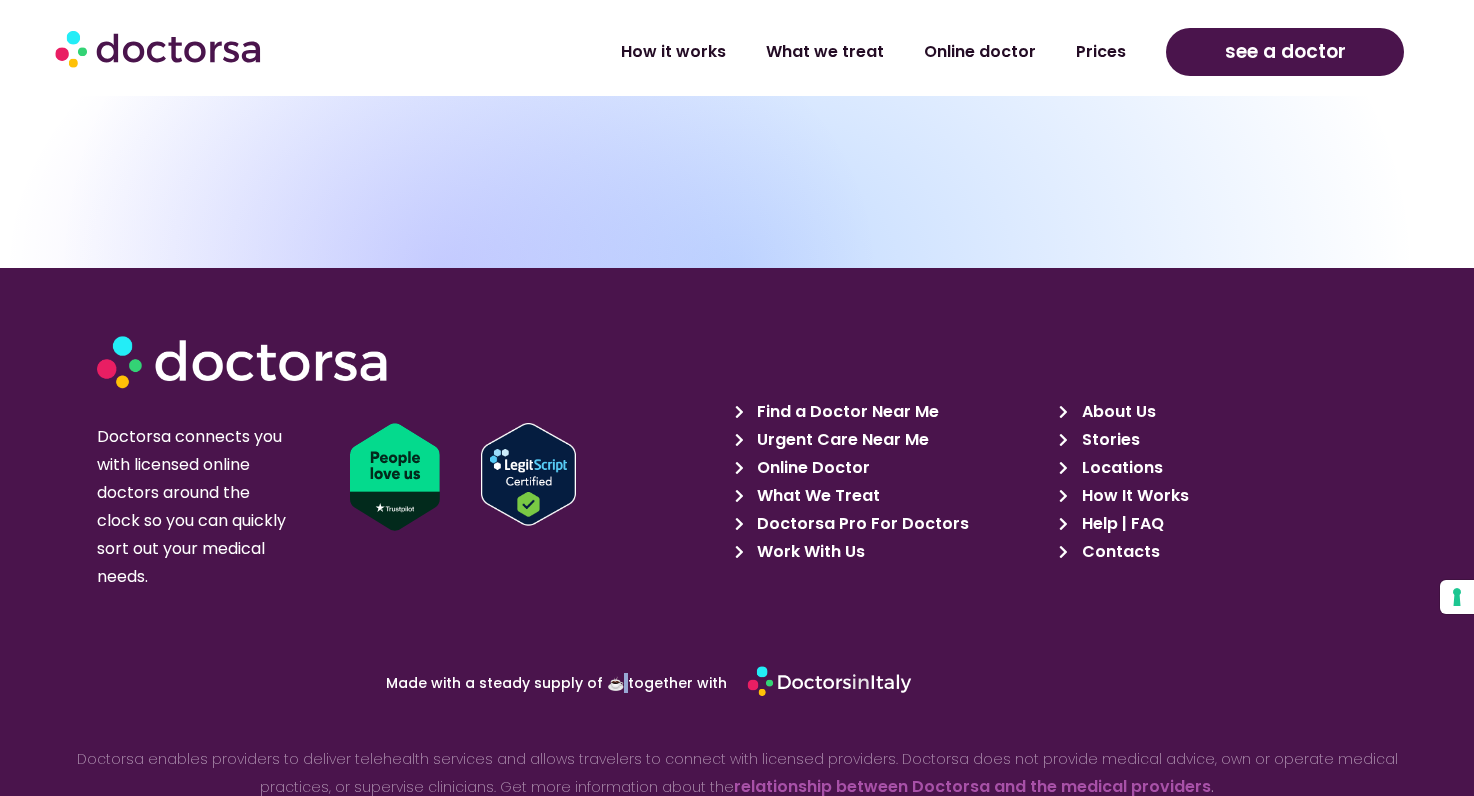 click on "Made with a steady supply of ☕ together with" at bounding box center (463, 683) 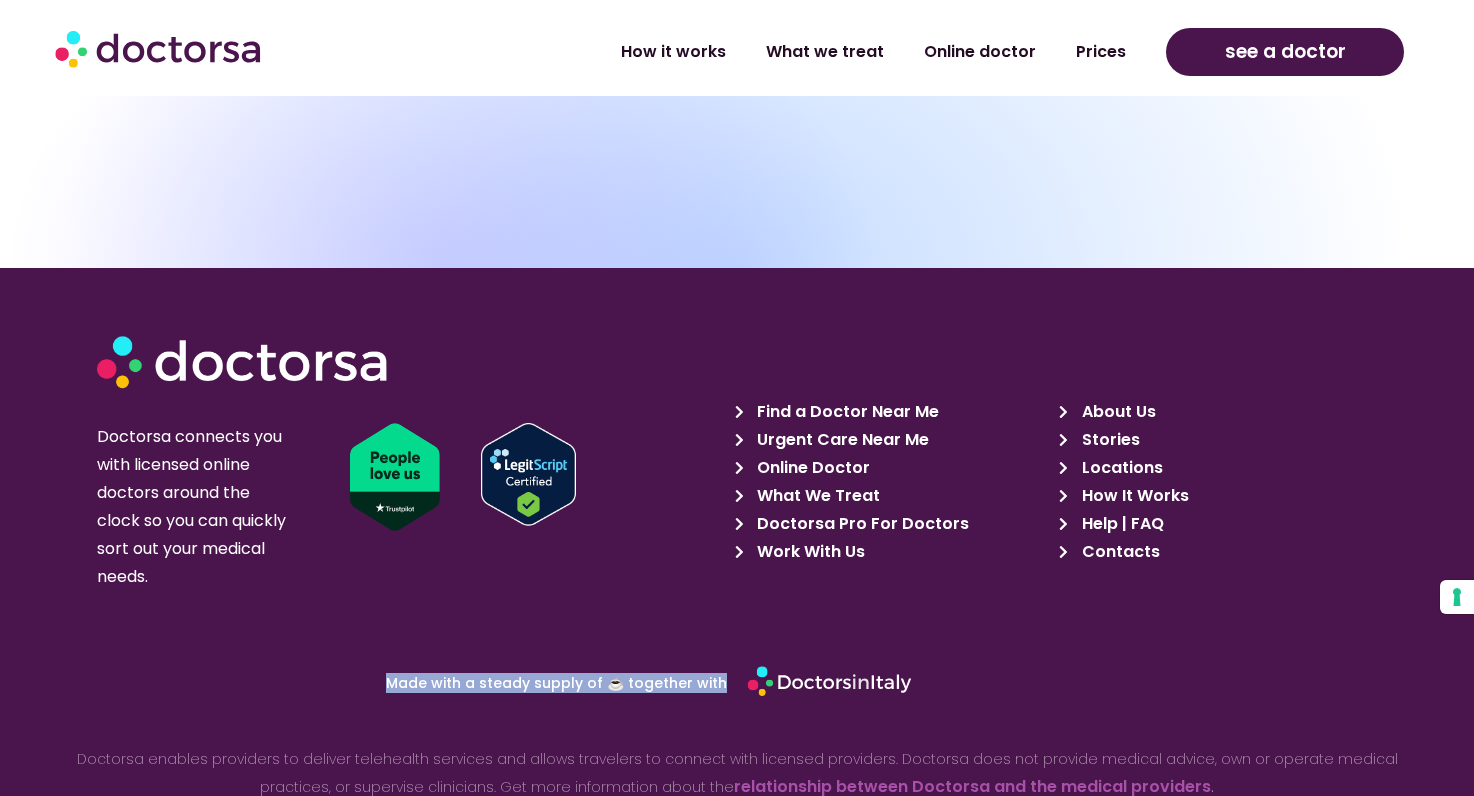 click on "Made with a steady supply of ☕ together with" at bounding box center [463, 683] 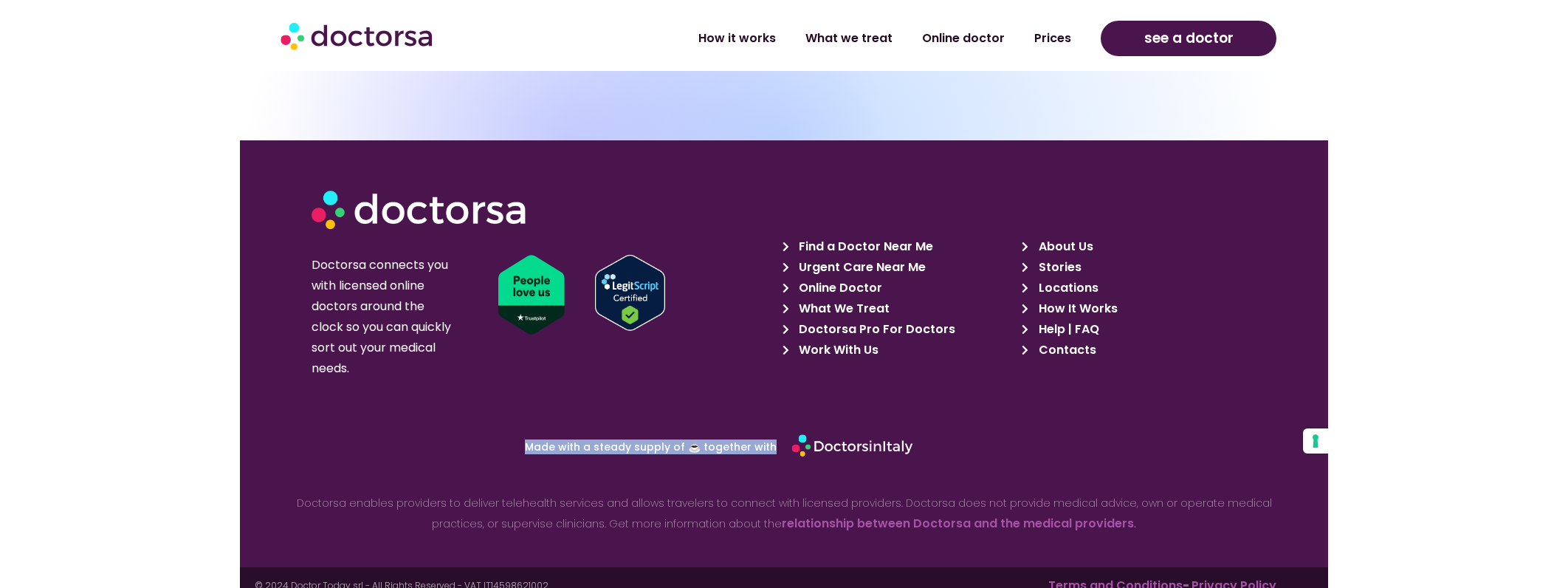 scroll, scrollTop: 5174, scrollLeft: 0, axis: vertical 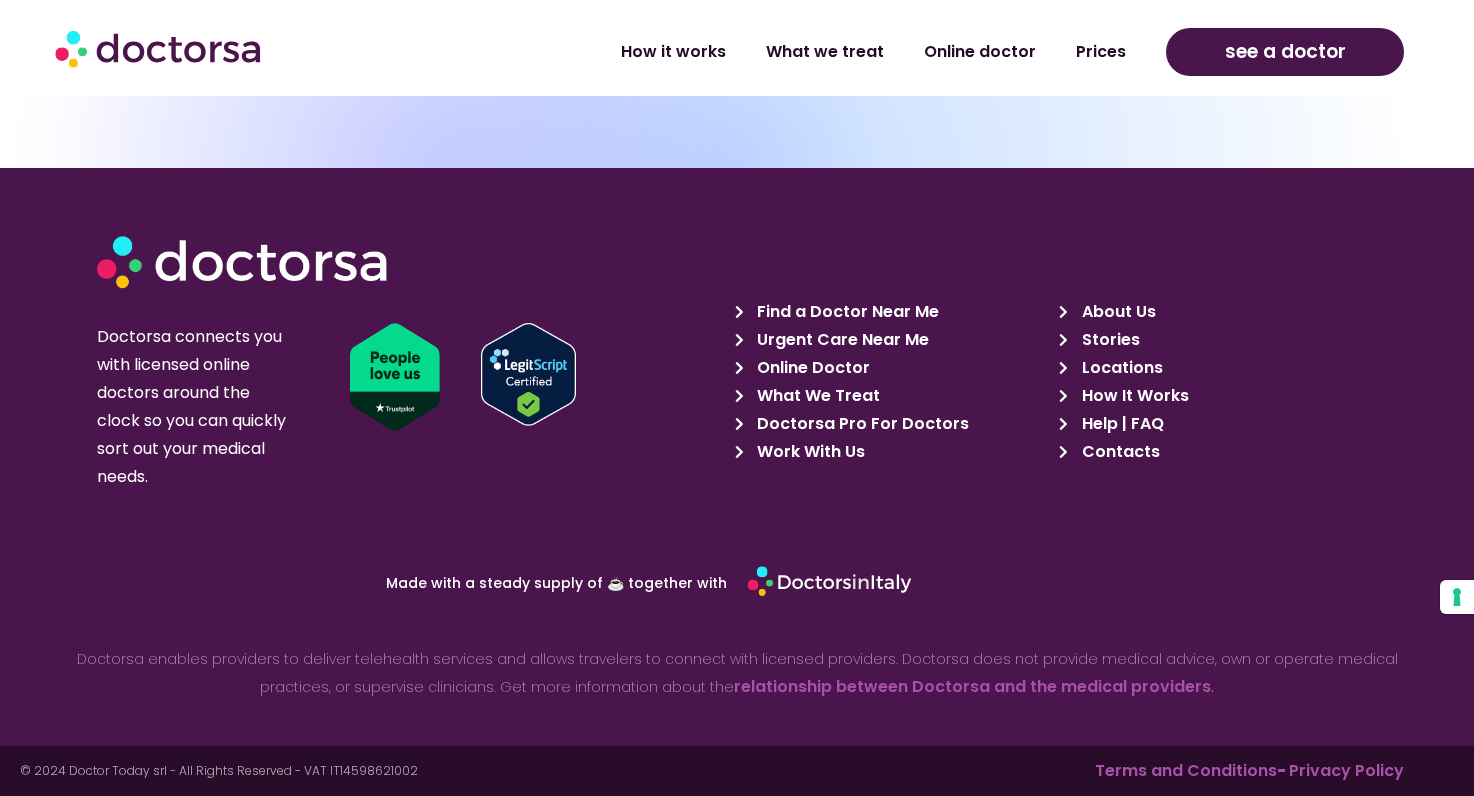 click on "Doctorsa connects you with licensed online doctors around the clock so you can quickly sort out your medical needs." at bounding box center (195, 407) 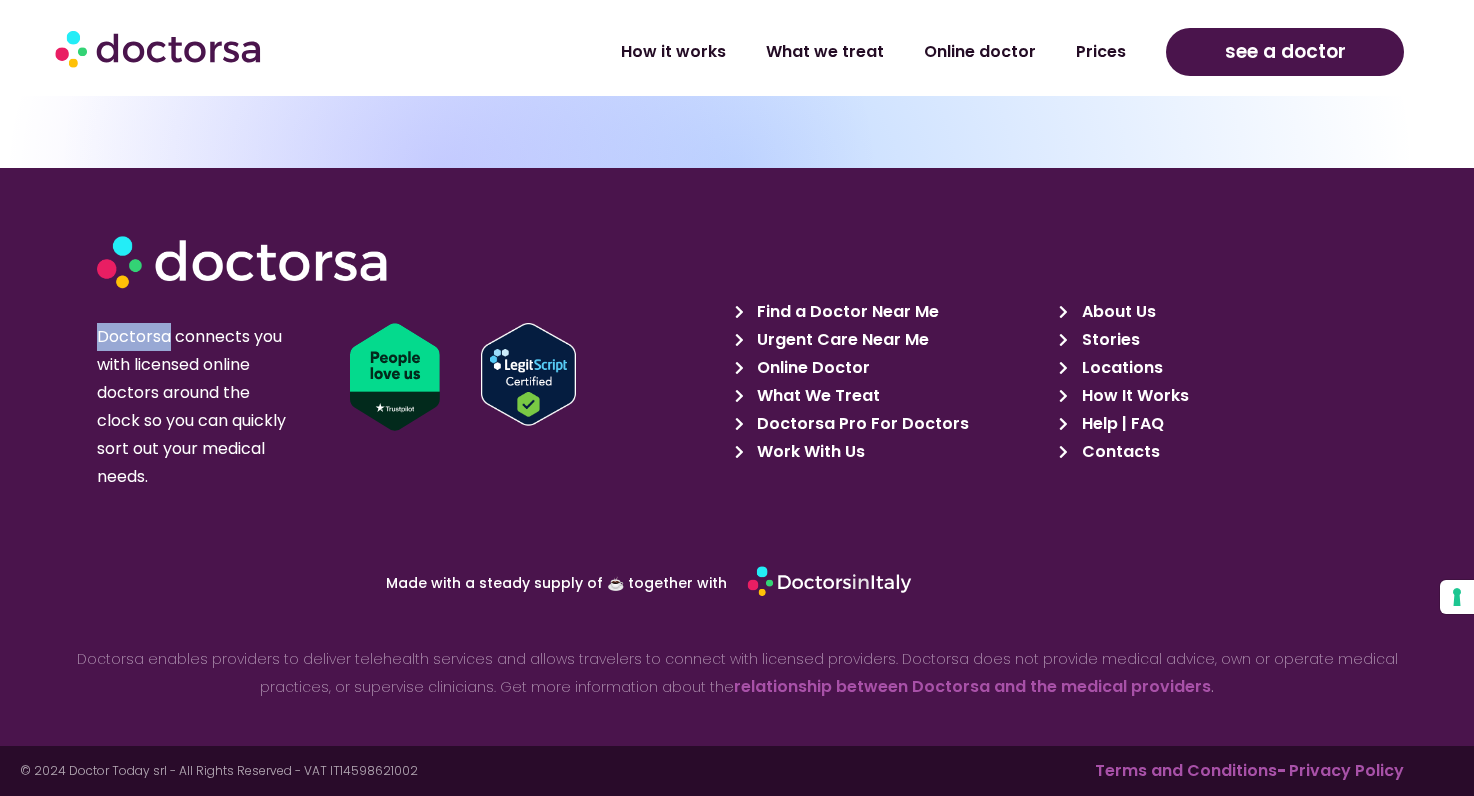 click on "Doctorsa connects you with licensed online doctors around the clock so you can quickly sort out your medical needs." at bounding box center [195, 407] 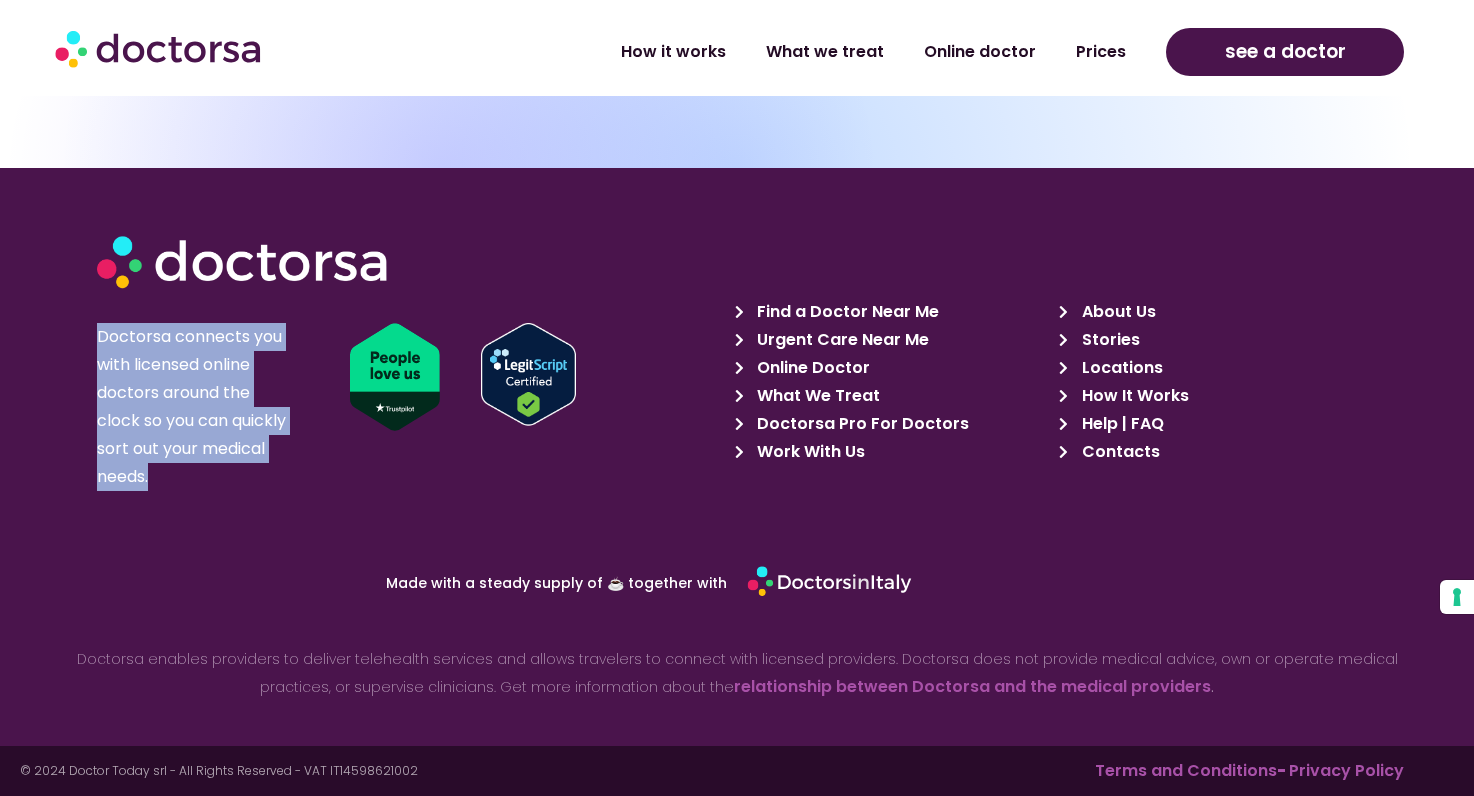 click on "Doctorsa connects you with licensed online doctors around the clock so you can quickly sort out your medical needs." at bounding box center (195, 407) 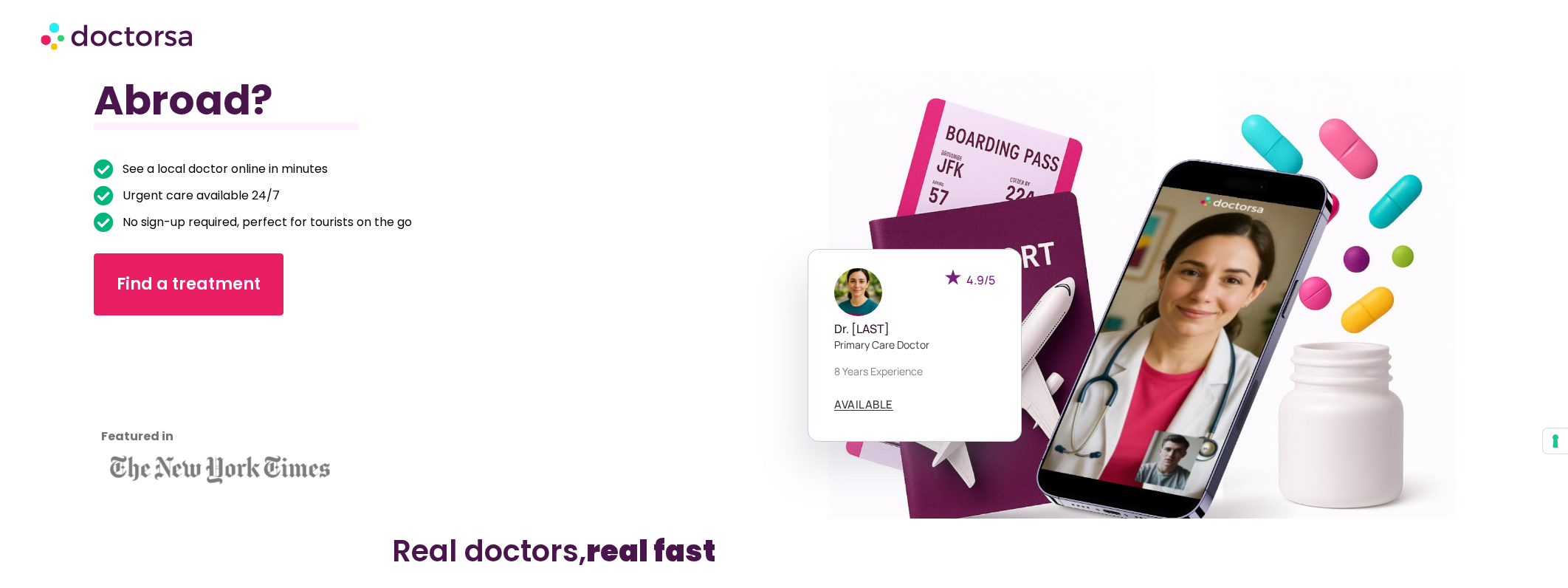 scroll, scrollTop: 0, scrollLeft: 0, axis: both 